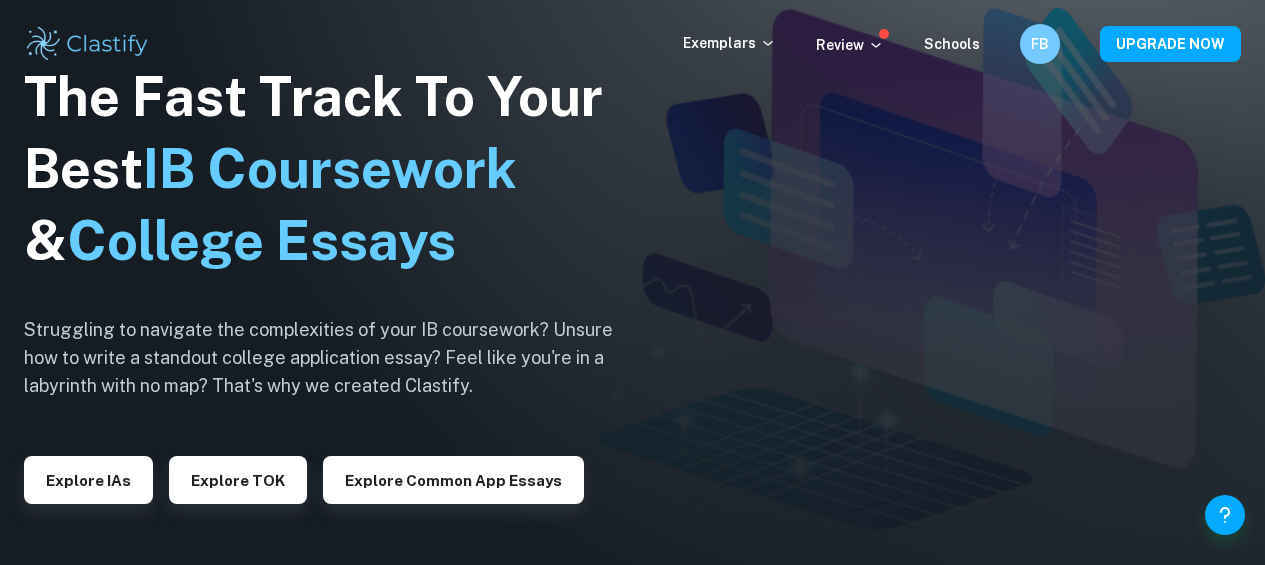 scroll, scrollTop: 0, scrollLeft: 0, axis: both 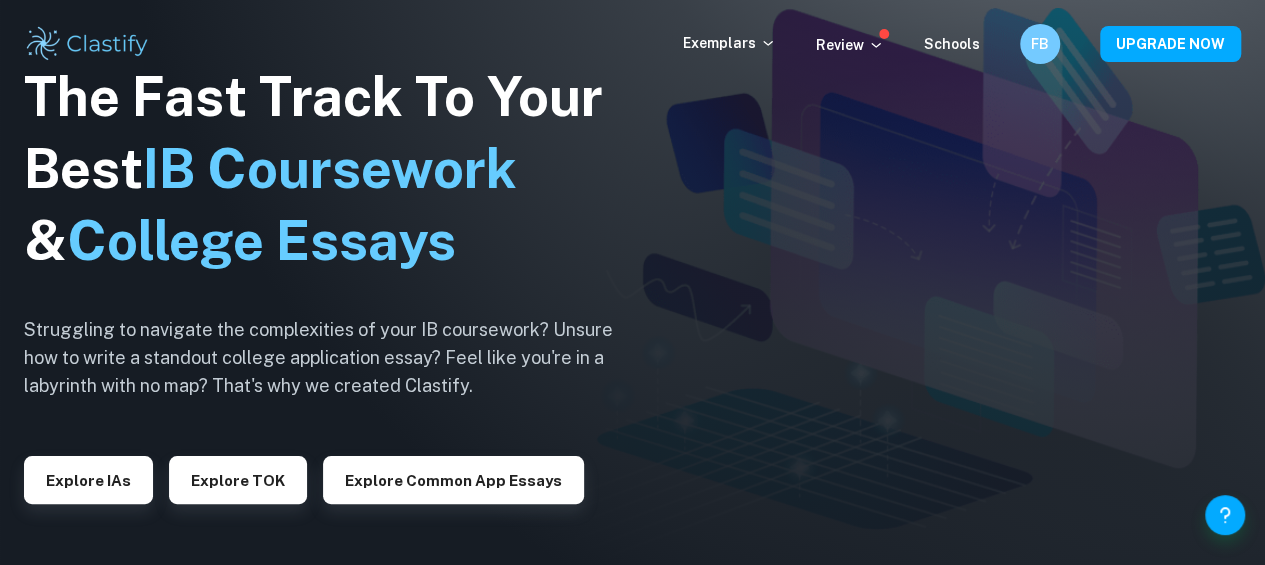 click on "The Fast Track To Your Best  IB Coursework   &  College Essays" at bounding box center [334, 169] 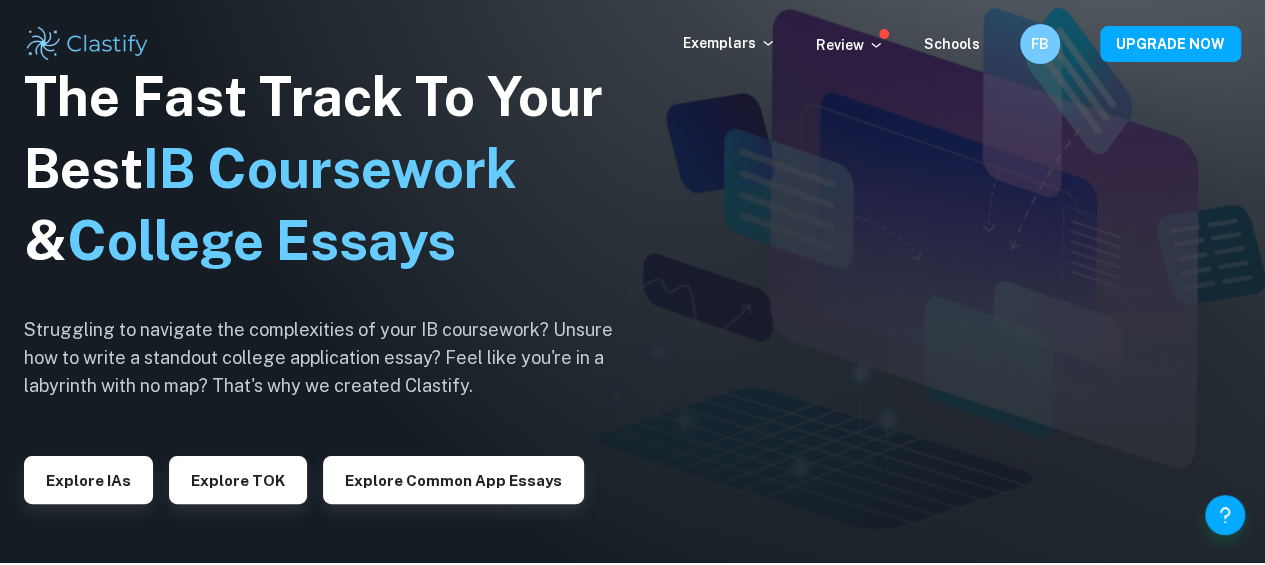 scroll, scrollTop: 0, scrollLeft: 0, axis: both 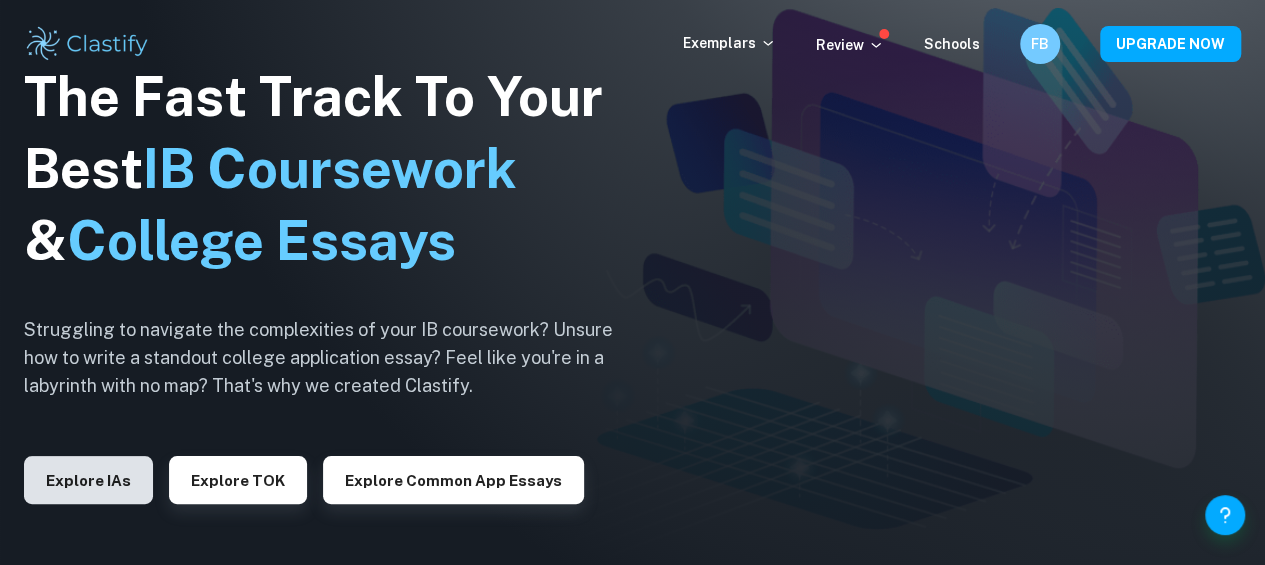 click on "Explore IAs" at bounding box center [88, 480] 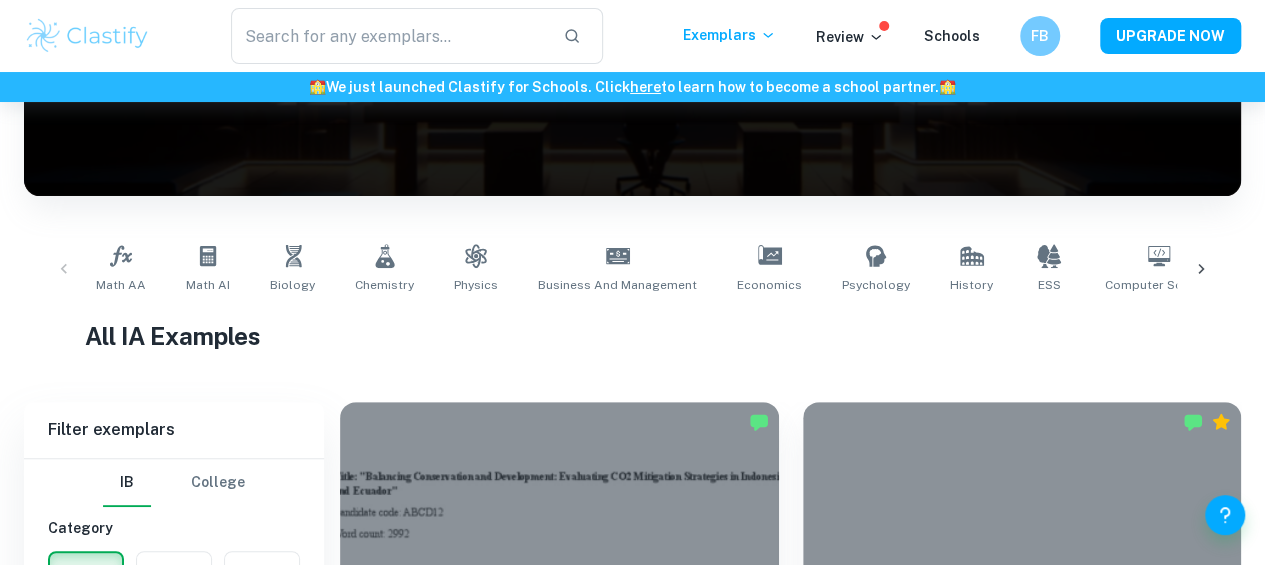 scroll, scrollTop: 297, scrollLeft: 0, axis: vertical 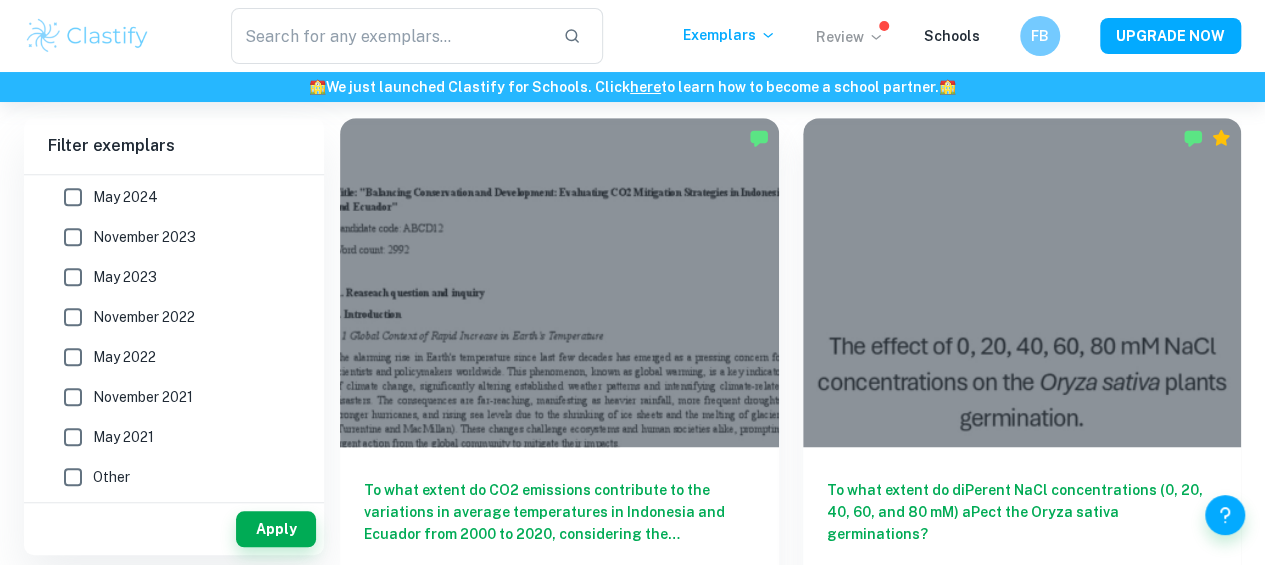 click on "Review" at bounding box center (850, 37) 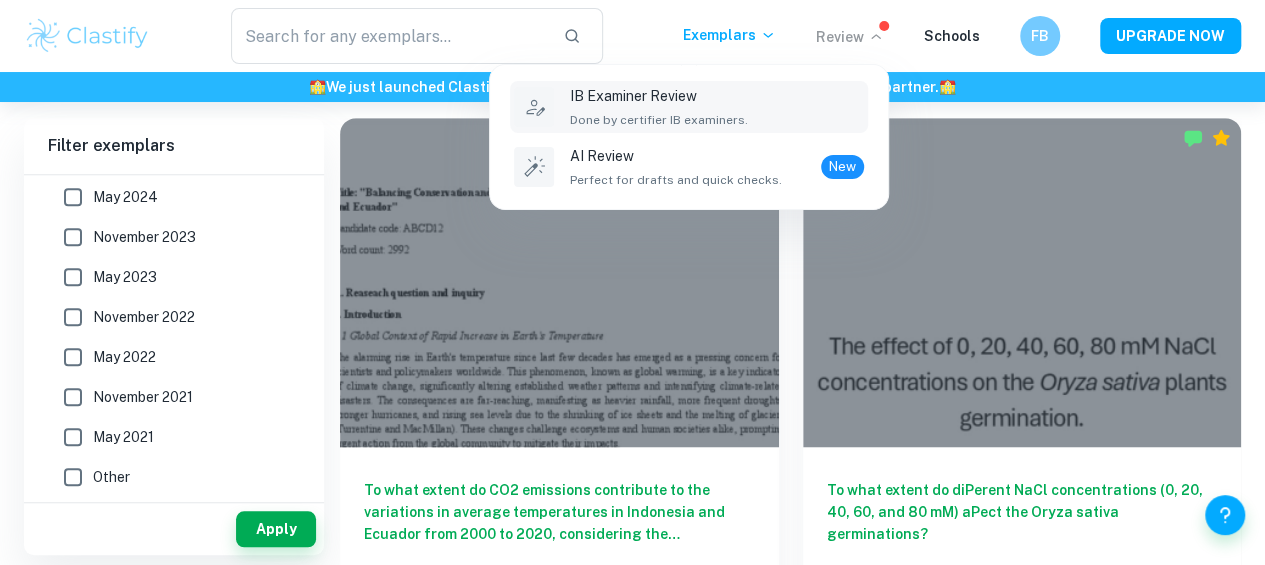 click on "IB Examiner Review" at bounding box center (659, 96) 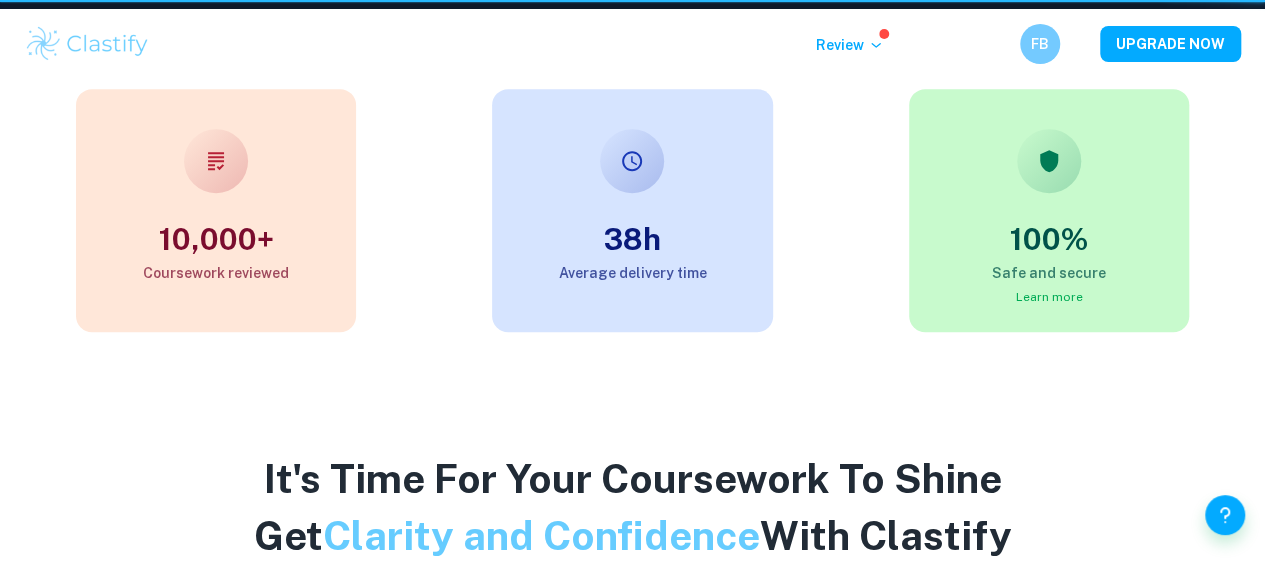 scroll, scrollTop: 0, scrollLeft: 0, axis: both 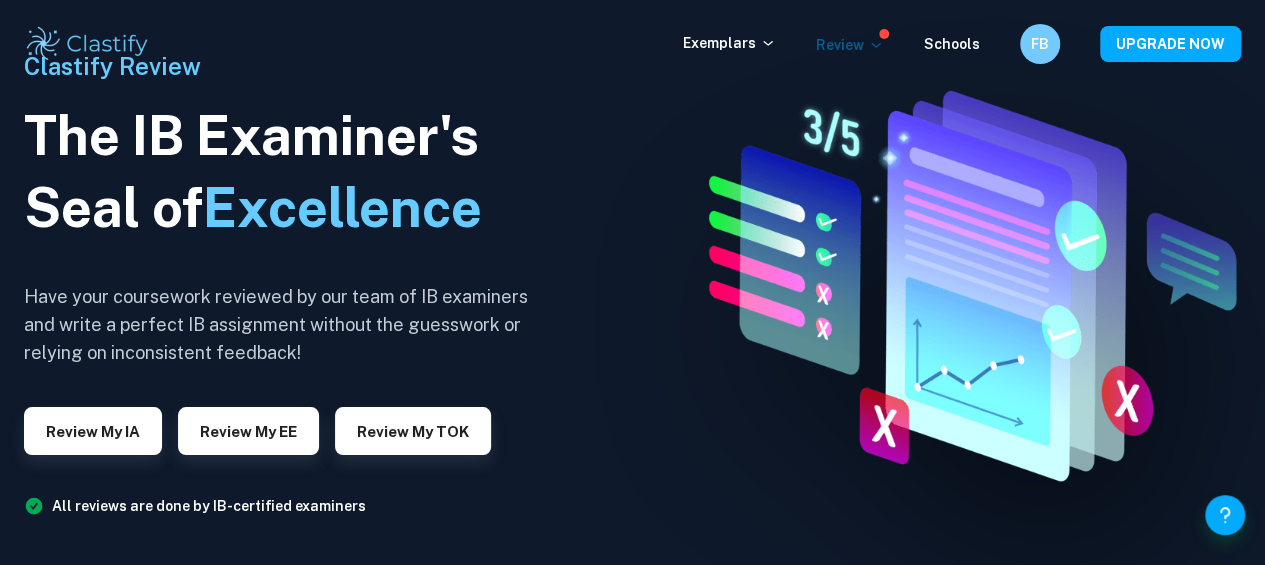 click on "Review" at bounding box center (850, 45) 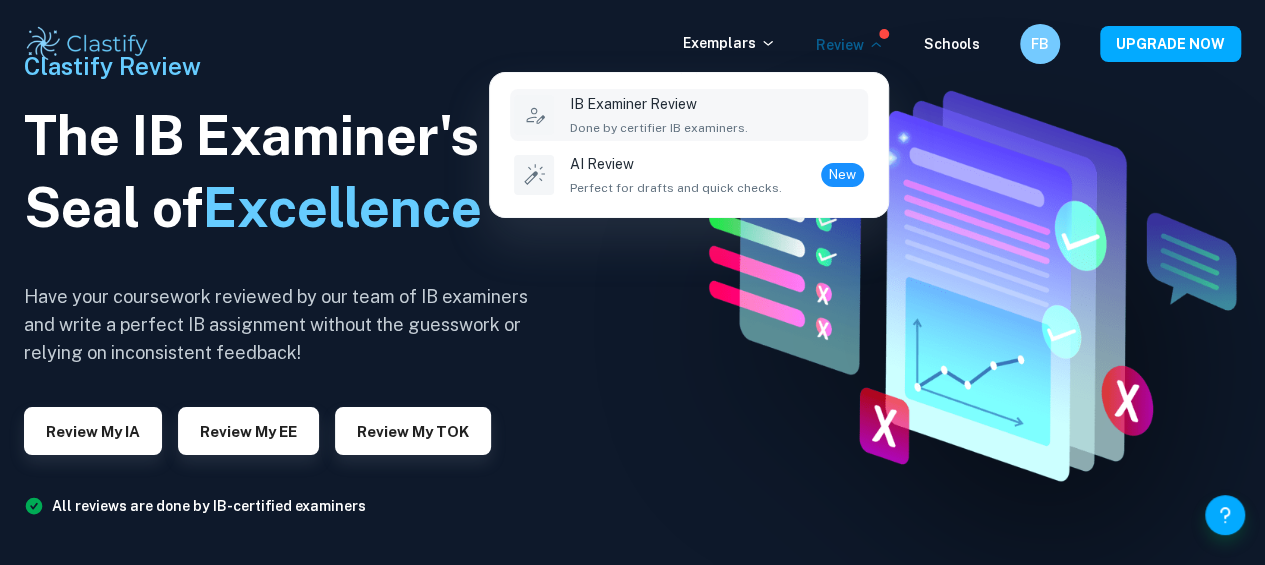 click on "Done by certifier IB examiners." at bounding box center [659, 128] 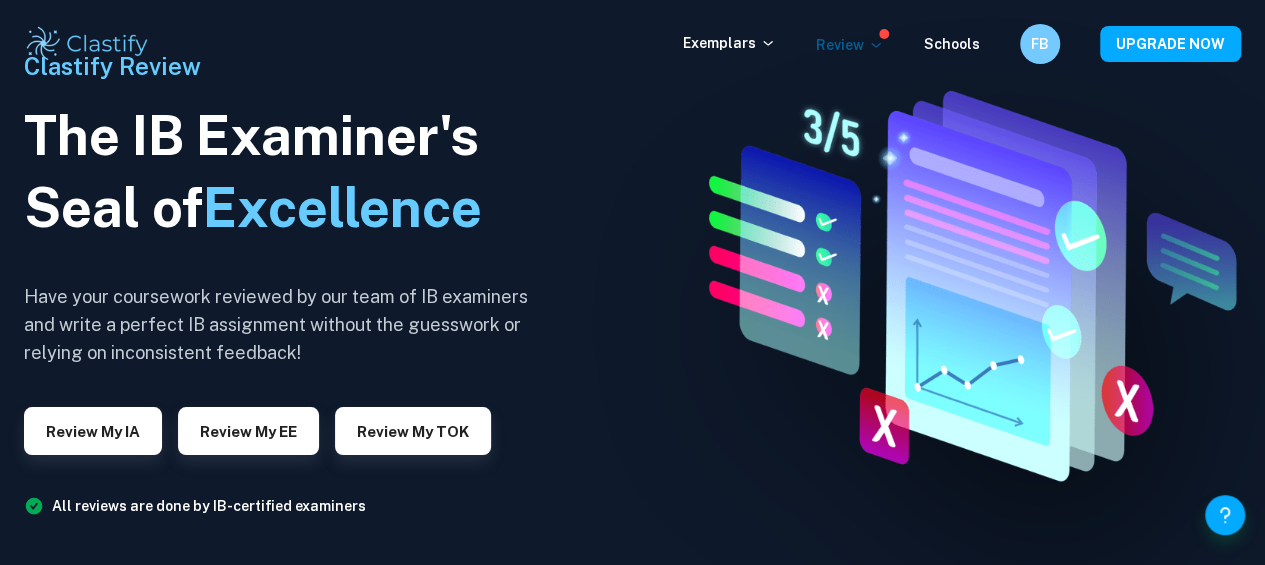 click on "Review" at bounding box center (850, 45) 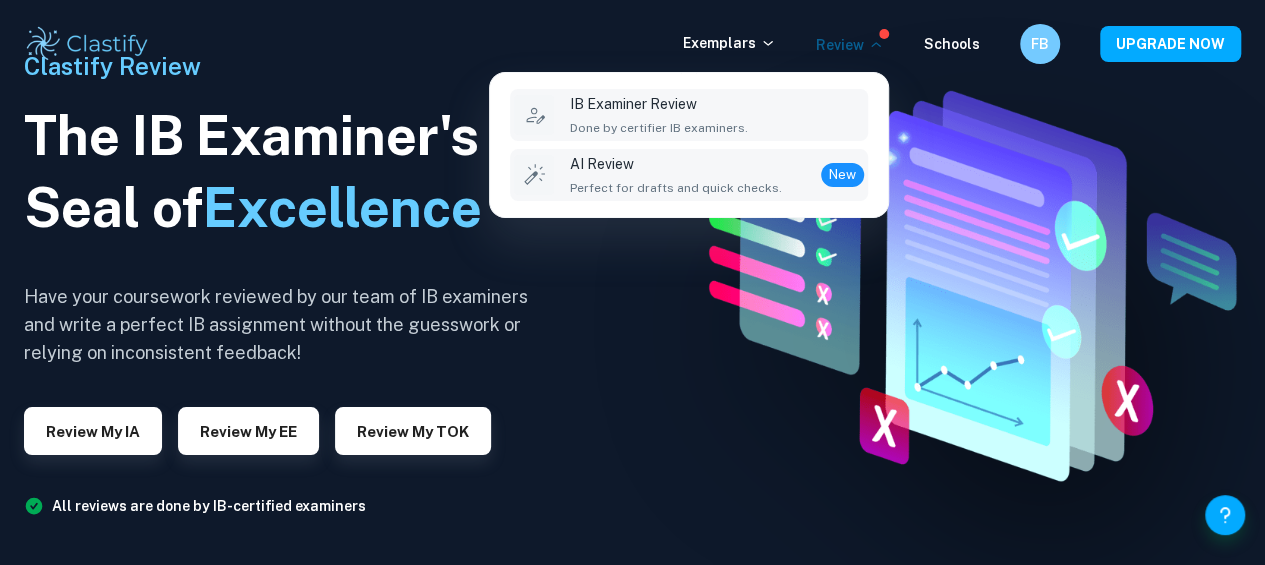 click on "Perfect for drafts and quick checks." at bounding box center [676, 188] 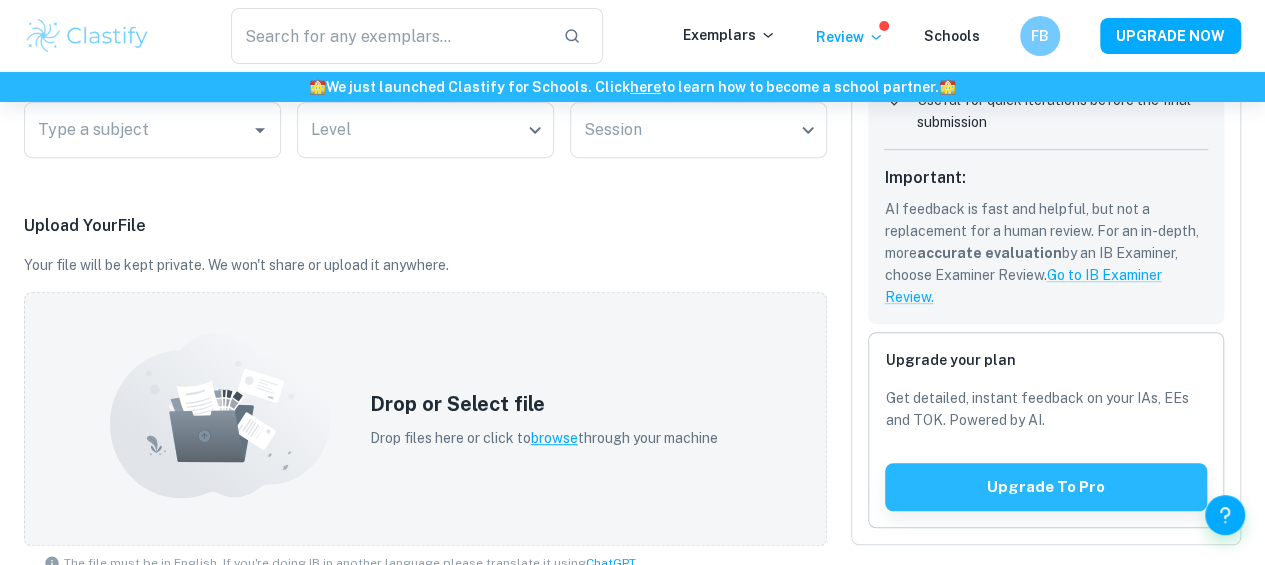 scroll, scrollTop: 448, scrollLeft: 0, axis: vertical 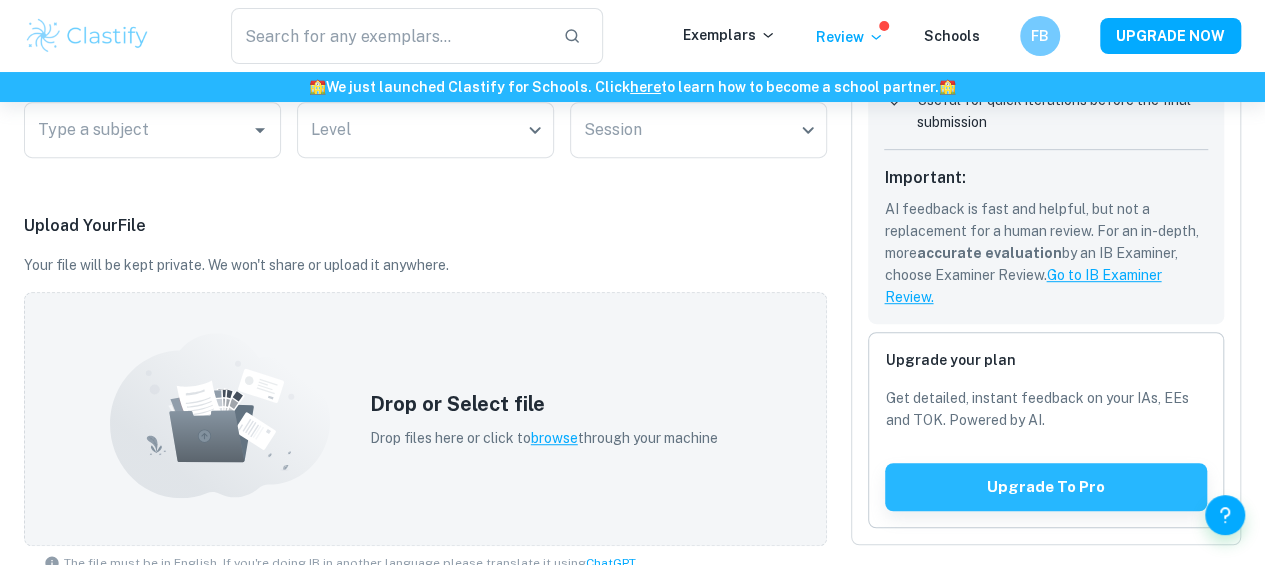 click on "Go to IB Examiner Review." at bounding box center [1022, 286] 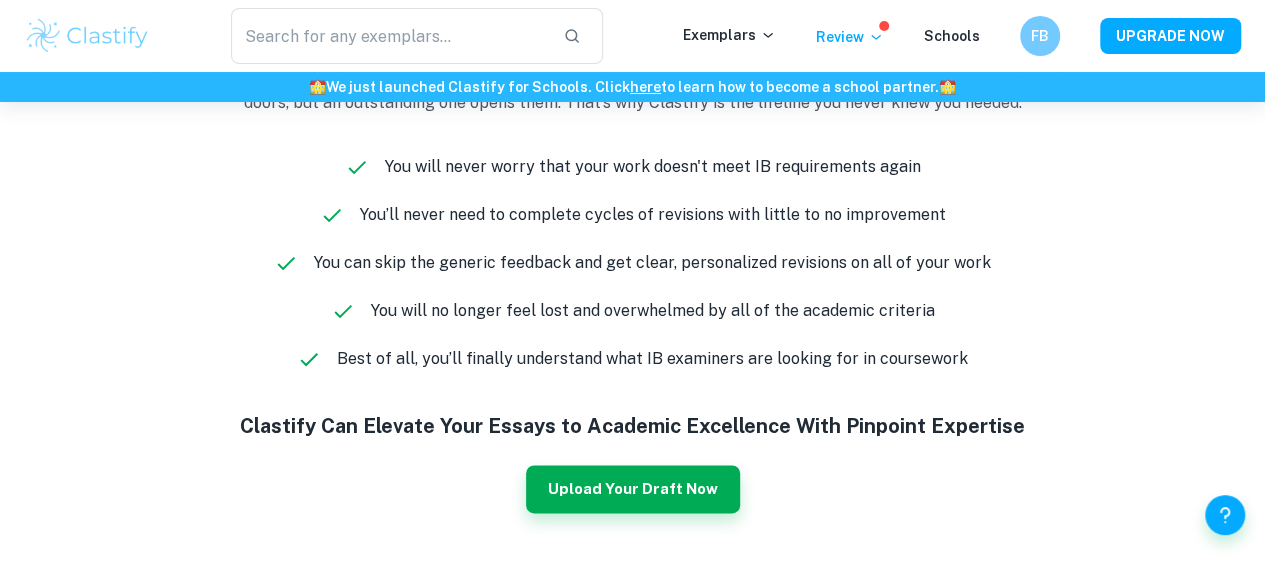 scroll, scrollTop: 1078, scrollLeft: 0, axis: vertical 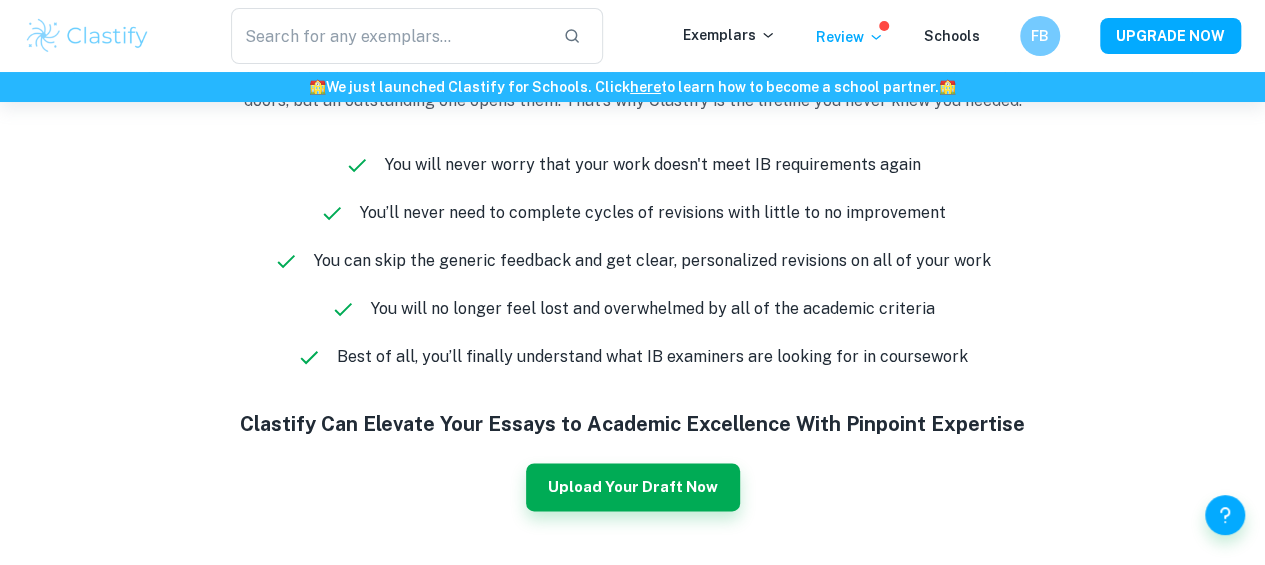 click on "It's Time For Your Coursework To Shine  Get  Clarity and Confidence  With Clastify High-scoring IB coursework consists of more than just words on a page — it's your passport to success in academics and beyond. A mediocre essay can close doors, but an outstanding one opens them. That’s why Clastify is the lifeline you never knew you needed. You will never worry that your work doesn't meet IB requirements again You’ll never need to complete cycles of revisions with little to no improvement You can skip the generic feedback and get clear, personalized revisions on all of your work You will no longer feel lost and overwhelmed by all of the academic criteria Best of all, you’ll finally understand what IB examiners are looking for in coursework Clastify Can Elevate Your Essays to Academic Excellence With Pinpoint Expertise Upload Your Draft Now" at bounding box center [632, 220] 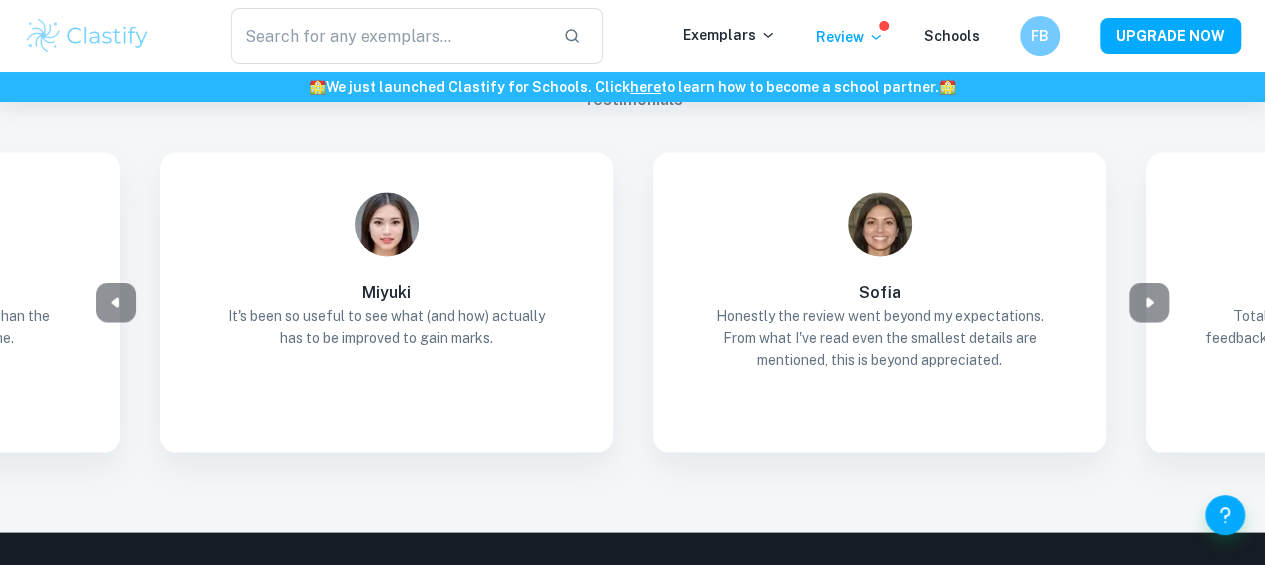scroll, scrollTop: 1755, scrollLeft: 0, axis: vertical 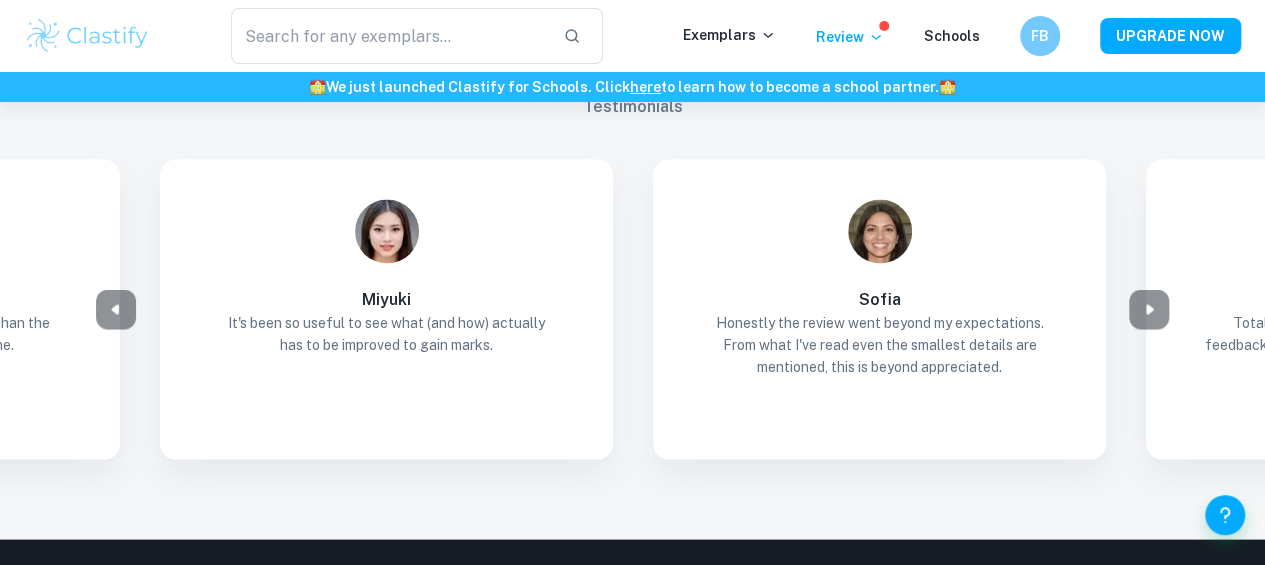 click on "[NAME] Honestly the review went beyond my expectations. From what I've read even the smallest details are mentioned, this is beyond appreciated." at bounding box center [879, 309] 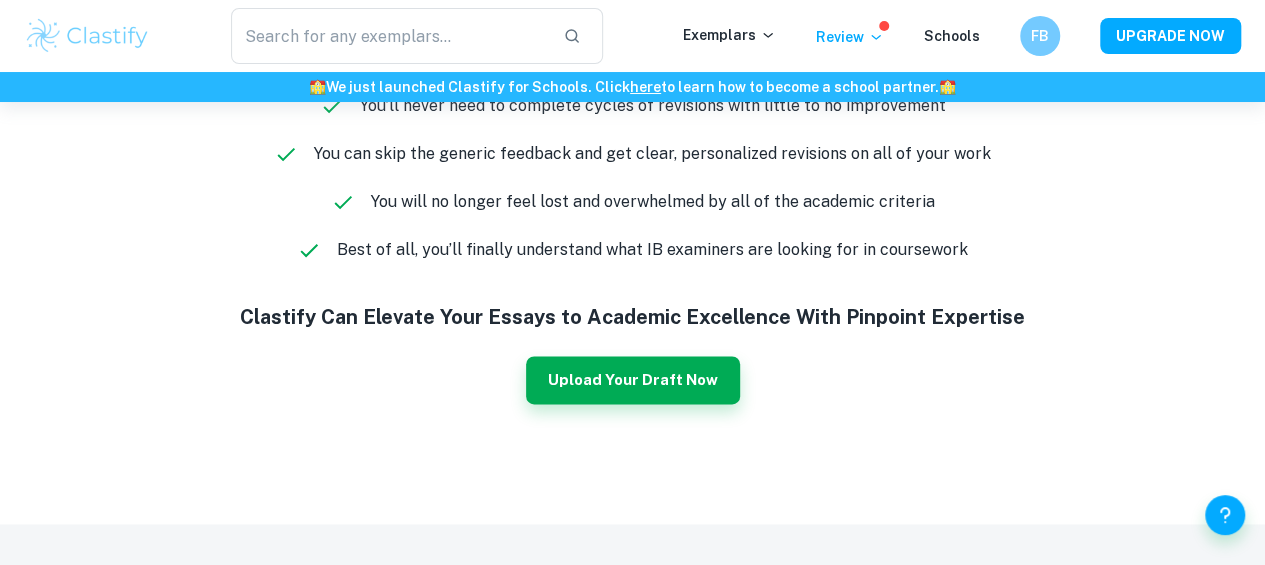 scroll, scrollTop: 1186, scrollLeft: 0, axis: vertical 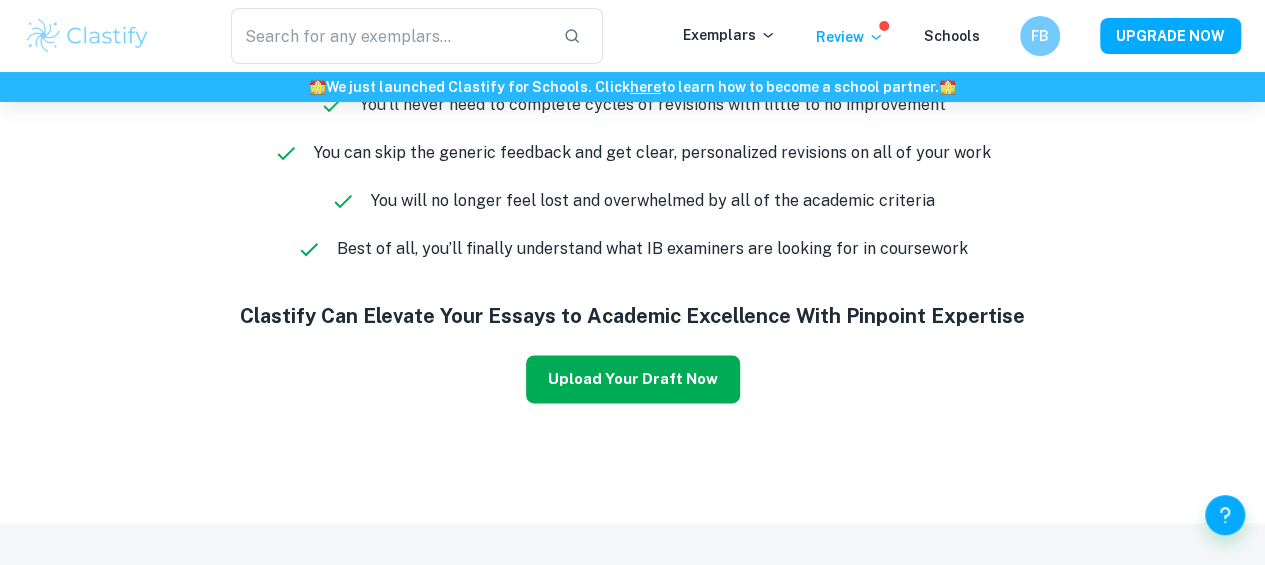 click on "Upload Your Draft Now" at bounding box center (633, 379) 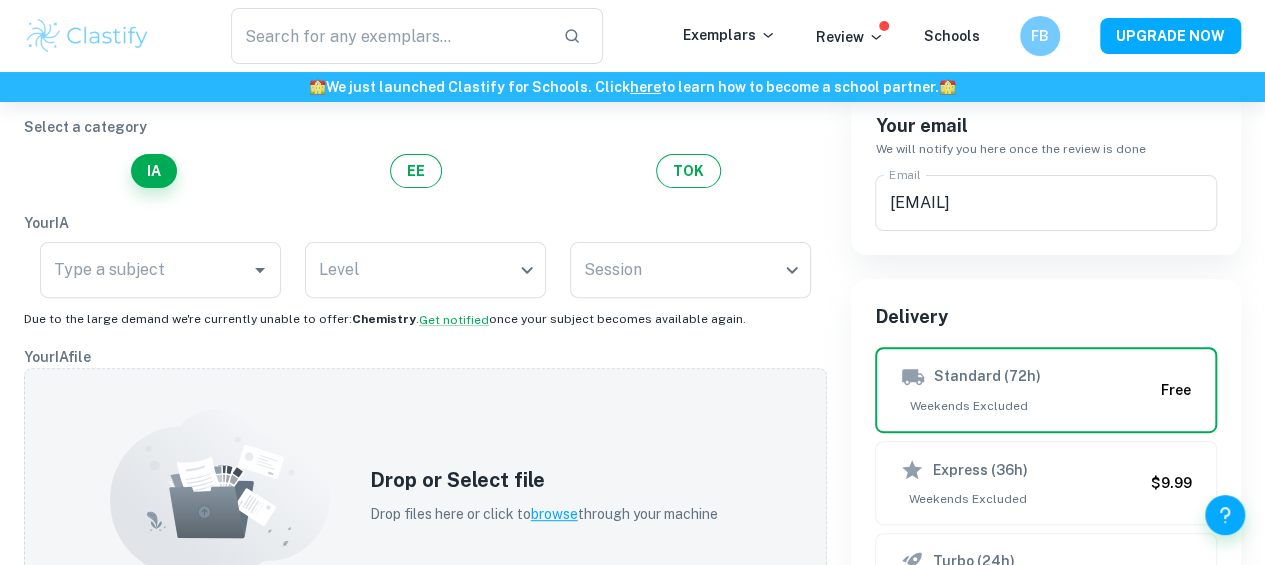 scroll, scrollTop: 198, scrollLeft: 0, axis: vertical 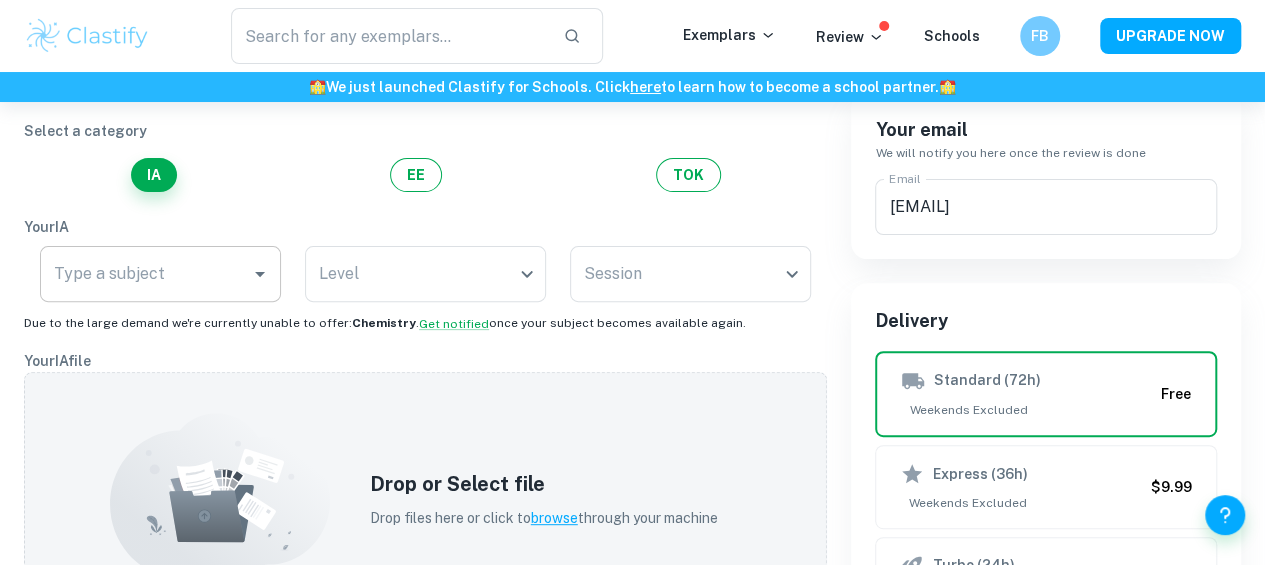 click 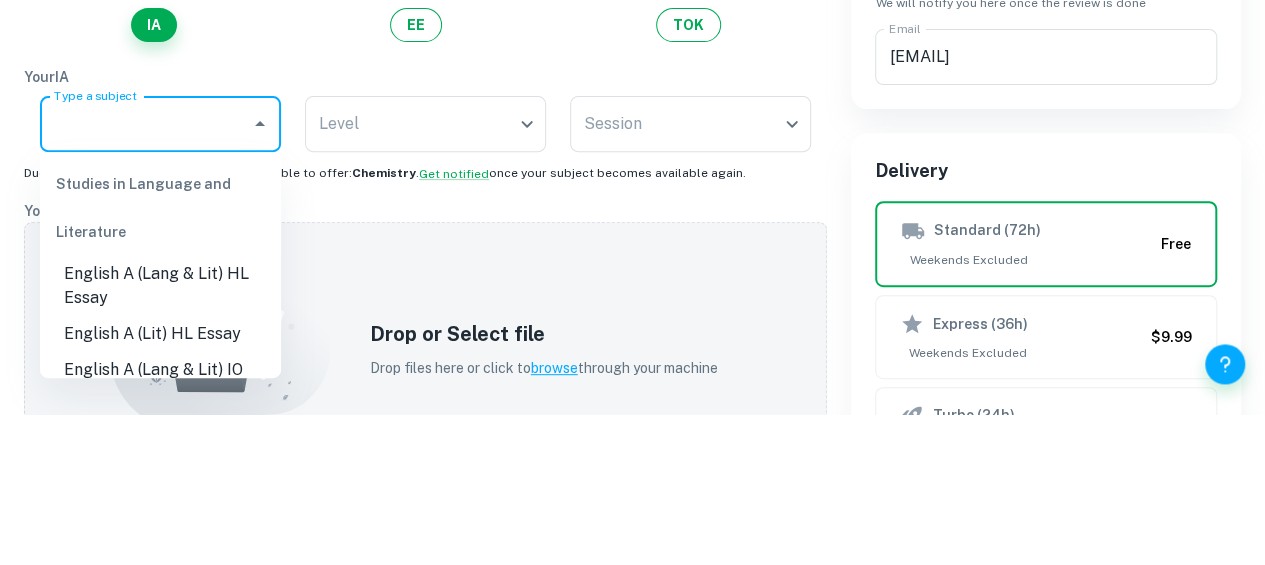 scroll, scrollTop: 198, scrollLeft: 0, axis: vertical 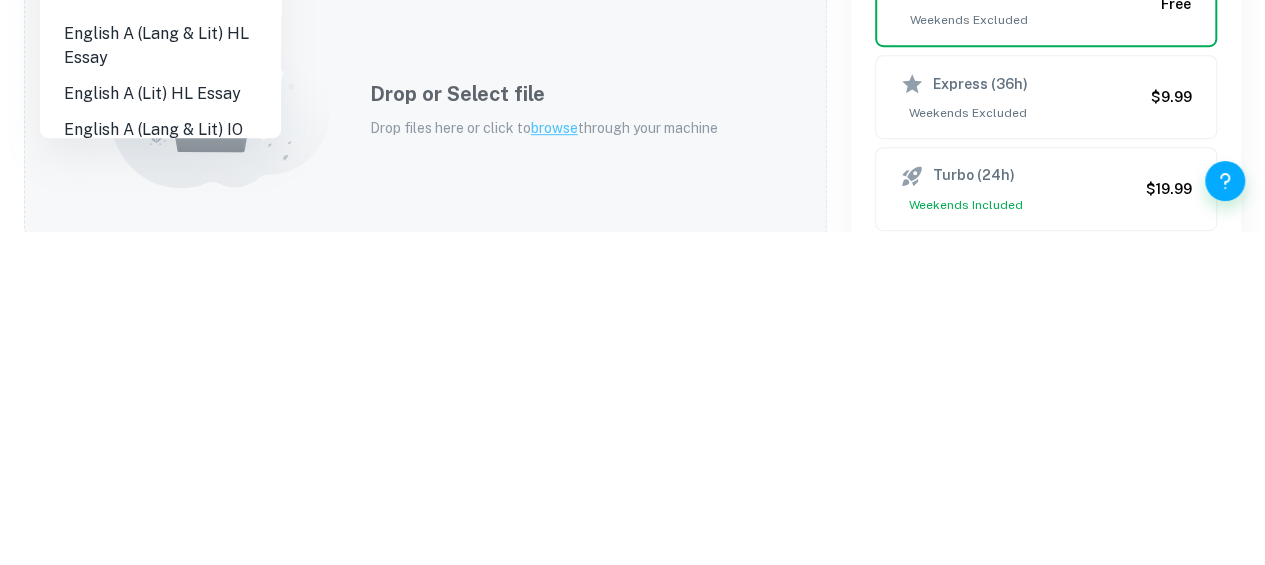 click 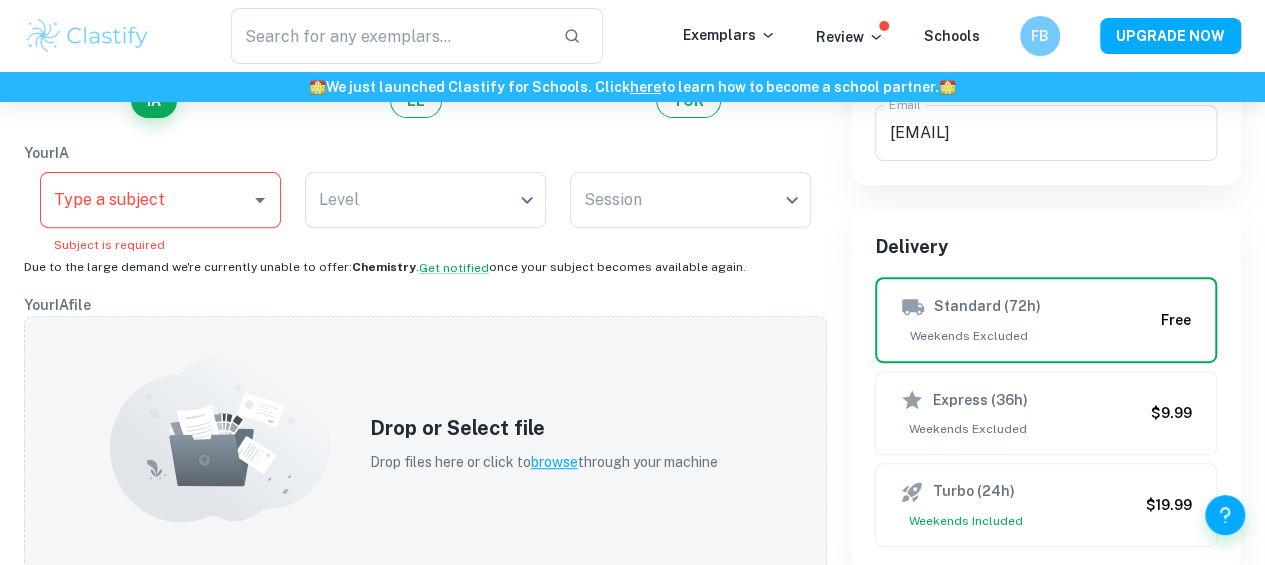 click 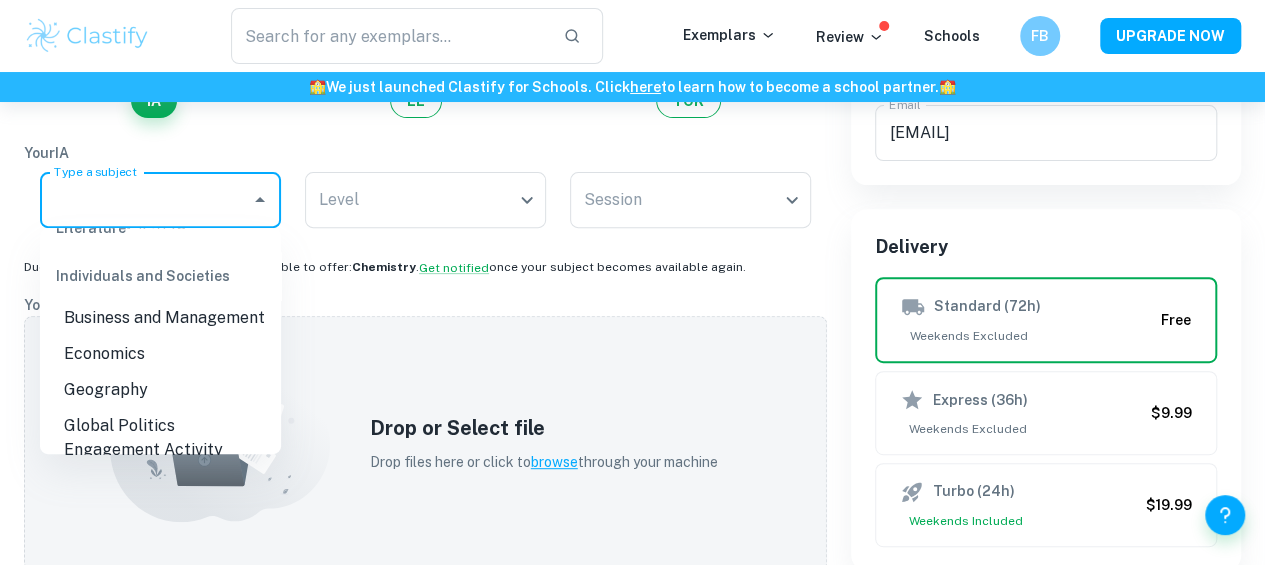 scroll, scrollTop: 278, scrollLeft: 0, axis: vertical 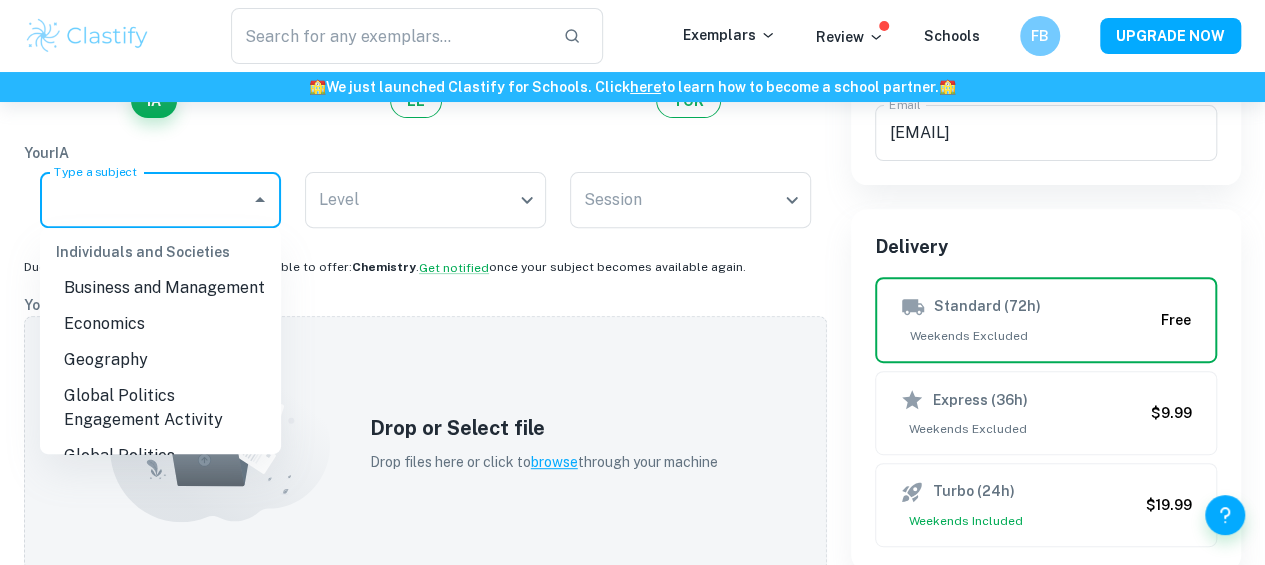 click on "Economics" at bounding box center (160, 324) 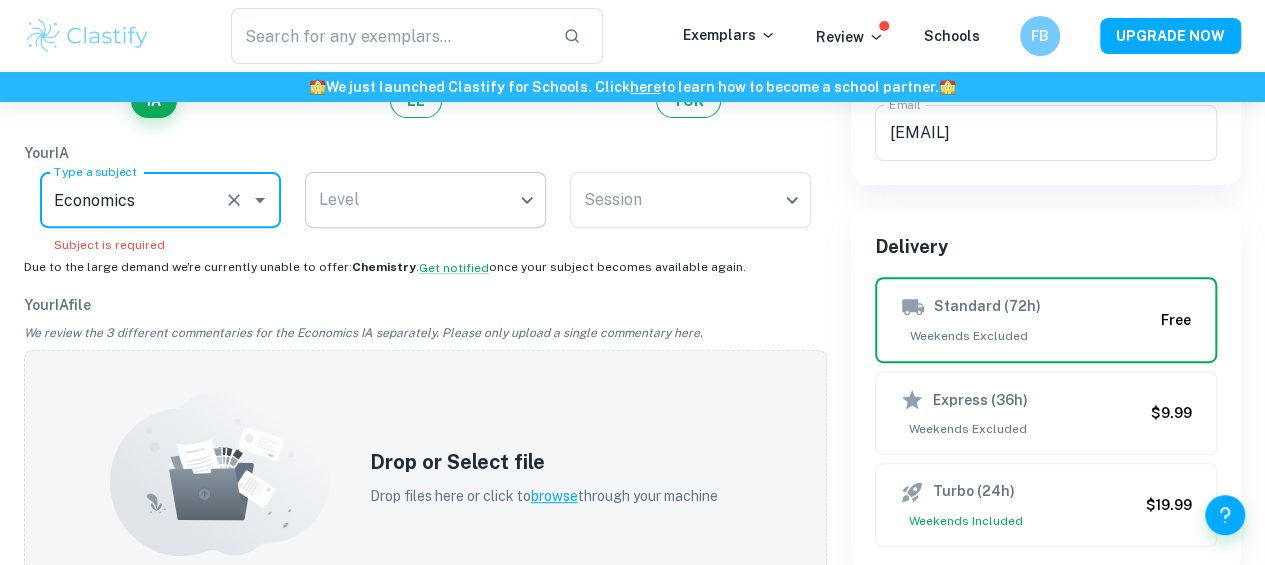 click on "We value your privacy We use cookies to enhance your browsing experience, serve personalised ads or content, and analyse our traffic. By clicking "Accept All", you consent to our use of cookies.   Cookie Policy Customise   Reject All   Accept All   Customise Consent Preferences   We use cookies to help you navigate efficiently and perform certain functions. You will find detailed information about all cookies under each consent category below. The cookies that are categorised as "Necessary" are stored on your browser as they are essential for enabling the basic functionalities of the site. ...  Show more For more information on how Google's third-party cookies operate and handle your data, see:   Google Privacy Policy Necessary Always Active Necessary cookies are required to enable the basic features of this site, such as providing secure log-in or adjusting your consent preferences. These cookies do not store any personally identifiable data. Functional Analytics Performance Advertisement Uncategorised" at bounding box center (632, 112) 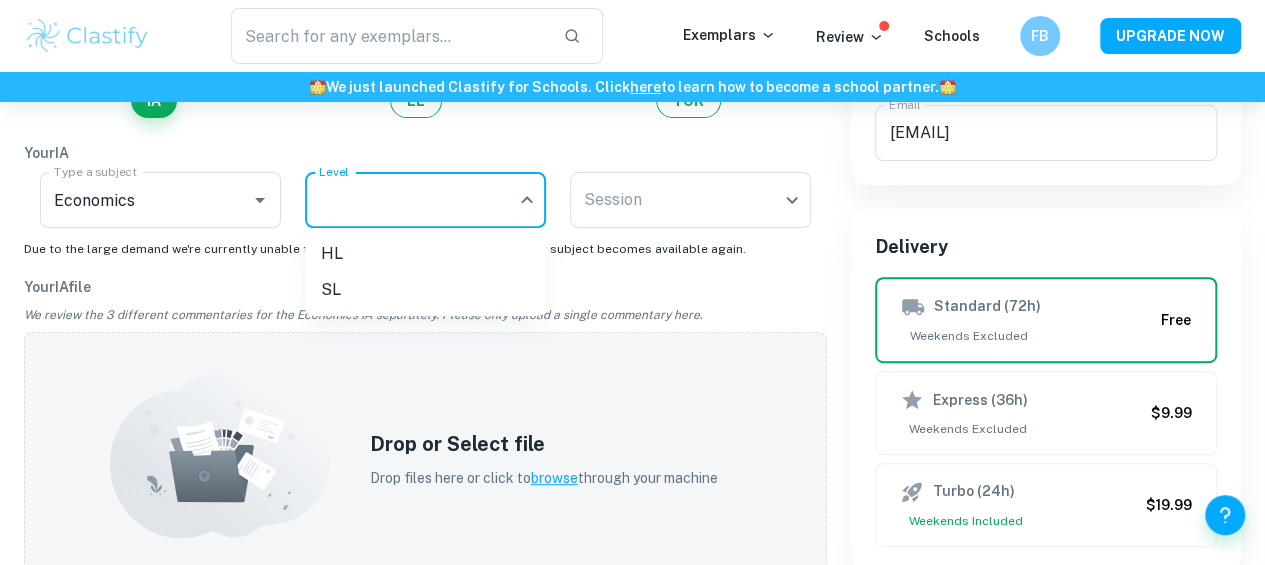 click on "SL" at bounding box center [425, 290] 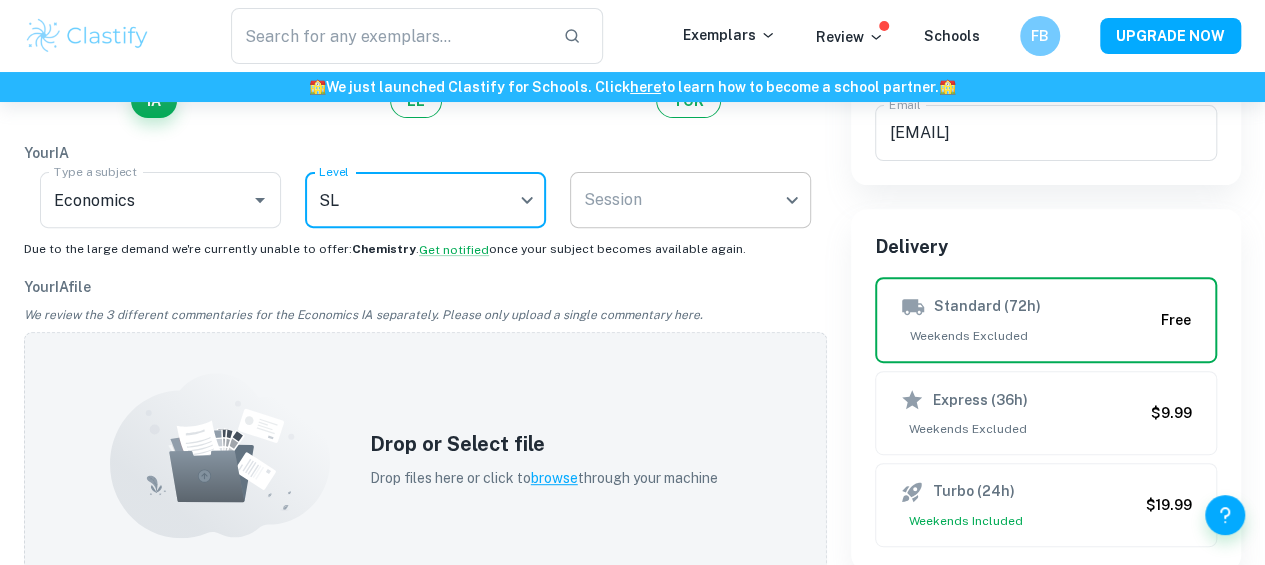 click on "We value your privacy We use cookies to enhance your browsing experience, serve personalised ads or content, and analyse our traffic. By clicking "Accept All", you consent to our use of cookies.   Cookie Policy Customise   Reject All   Accept All   Customise Consent Preferences   We use cookies to help you navigate efficiently and perform certain functions. You will find detailed information about all cookies under each consent category below. The cookies that are categorised as "Necessary" are stored on your browser as they are essential for enabling the basic functionalities of the site. ...  Show more For more information on how Google's third-party cookies operate and handle your data, see:   Google Privacy Policy Necessary Always Active Necessary cookies are required to enable the basic features of this site, such as providing secure log-in or adjusting your consent preferences. These cookies do not store any personally identifiable data. Functional Analytics Performance Advertisement Uncategorised" at bounding box center [632, 112] 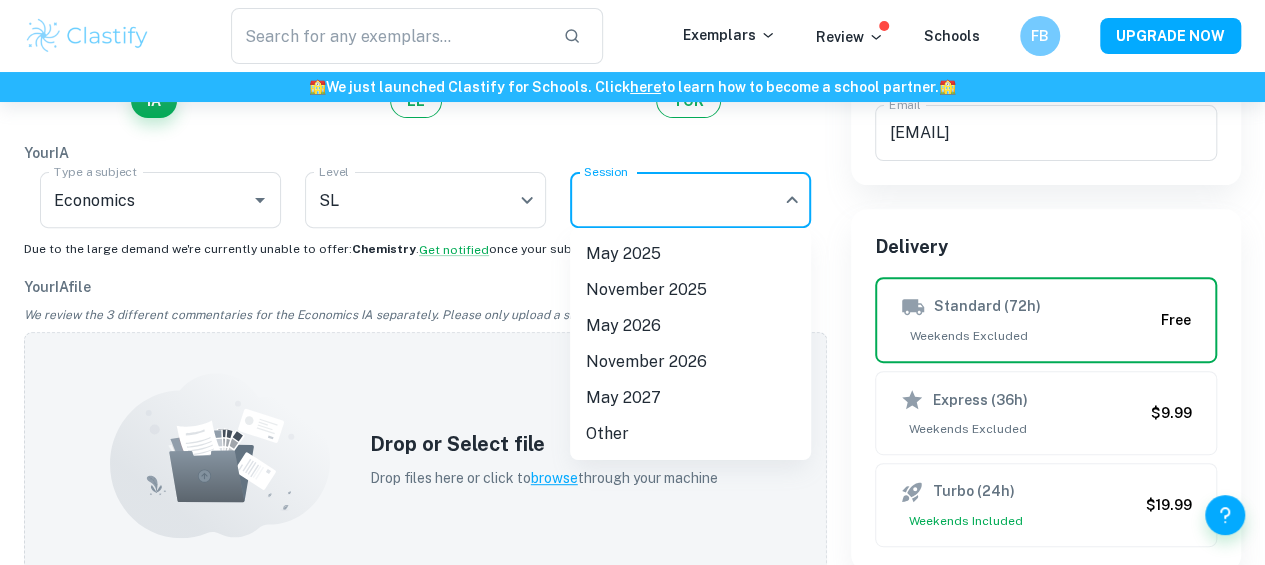 click on "May 2026" at bounding box center [690, 326] 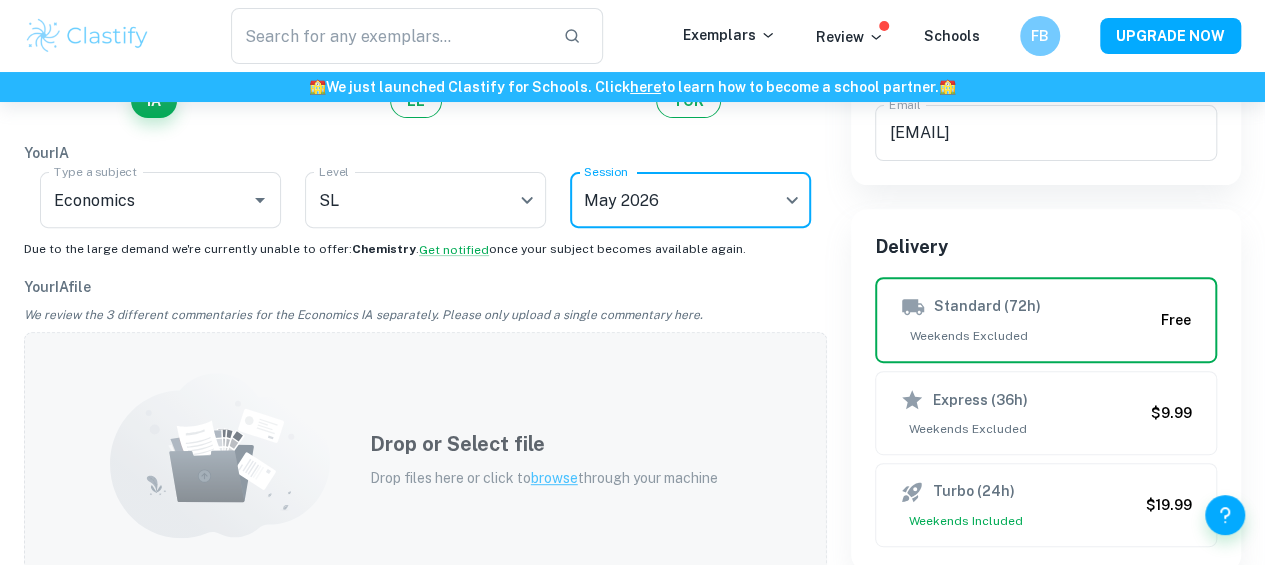 click on "Drop or Select file Drop files here or click to  browse  through your machine" at bounding box center [425, 459] 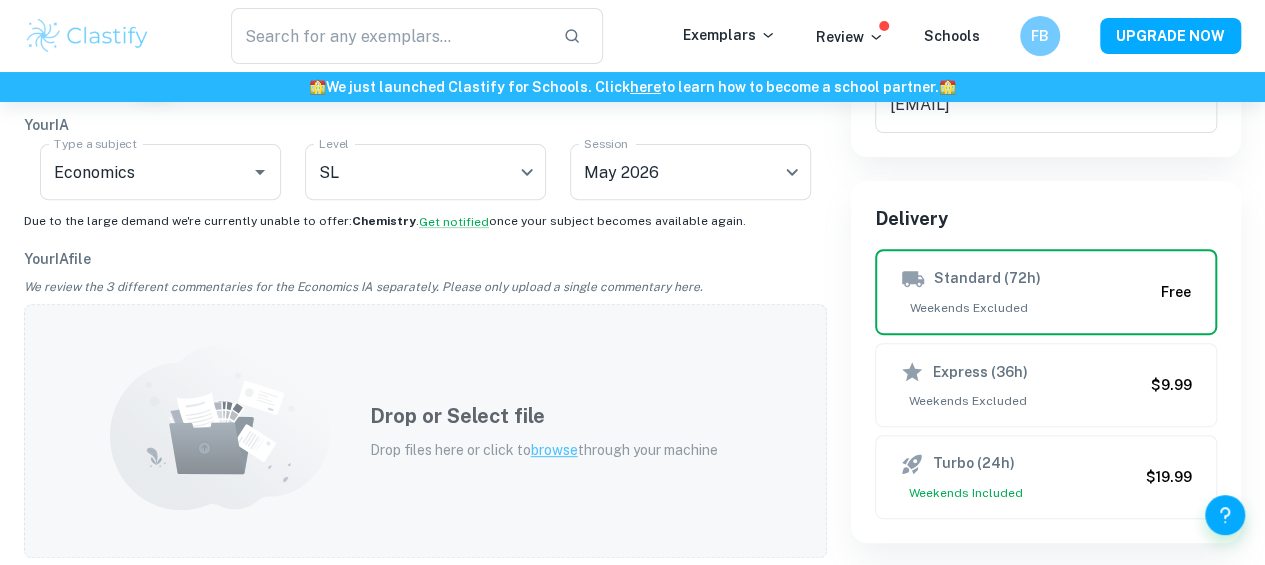 scroll, scrollTop: 302, scrollLeft: 0, axis: vertical 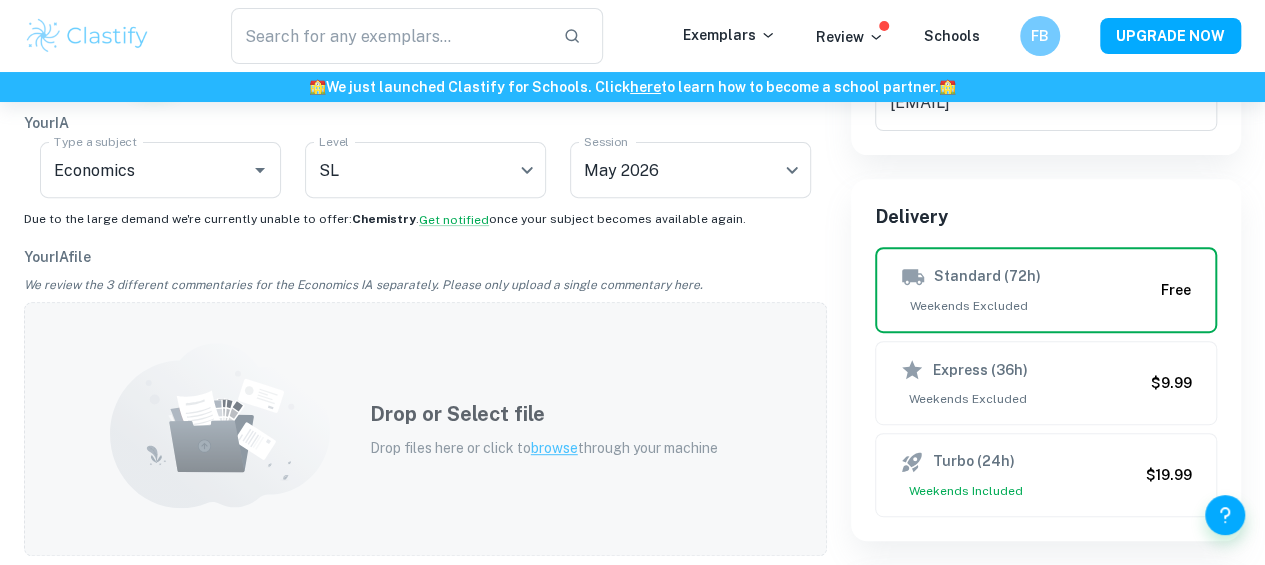 click on "Drop or Select file Drop files here or click to  browse  through your machine" at bounding box center [544, 429] 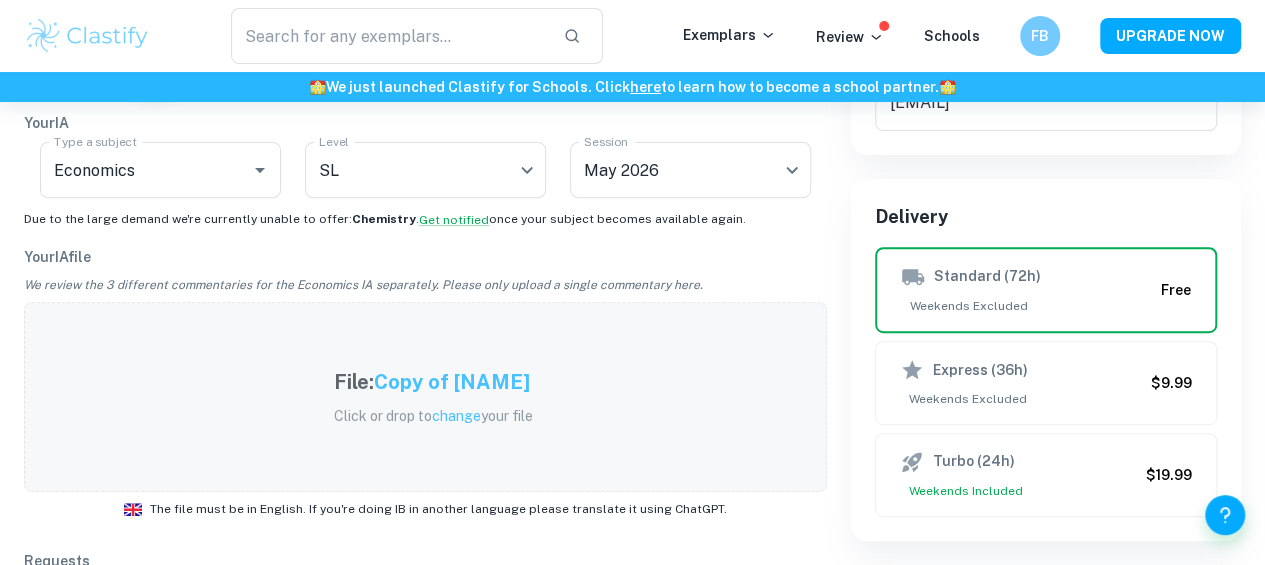 click on "File:  Copy of [NAME] Click or drop to  change  your file" at bounding box center [425, 397] 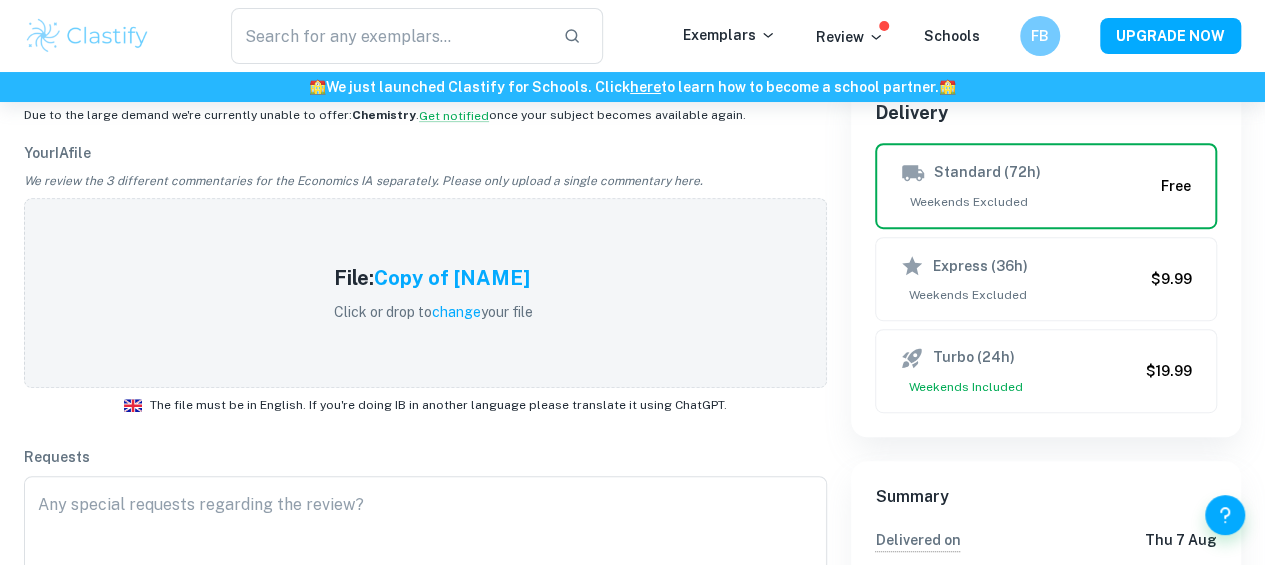 scroll, scrollTop: 408, scrollLeft: 0, axis: vertical 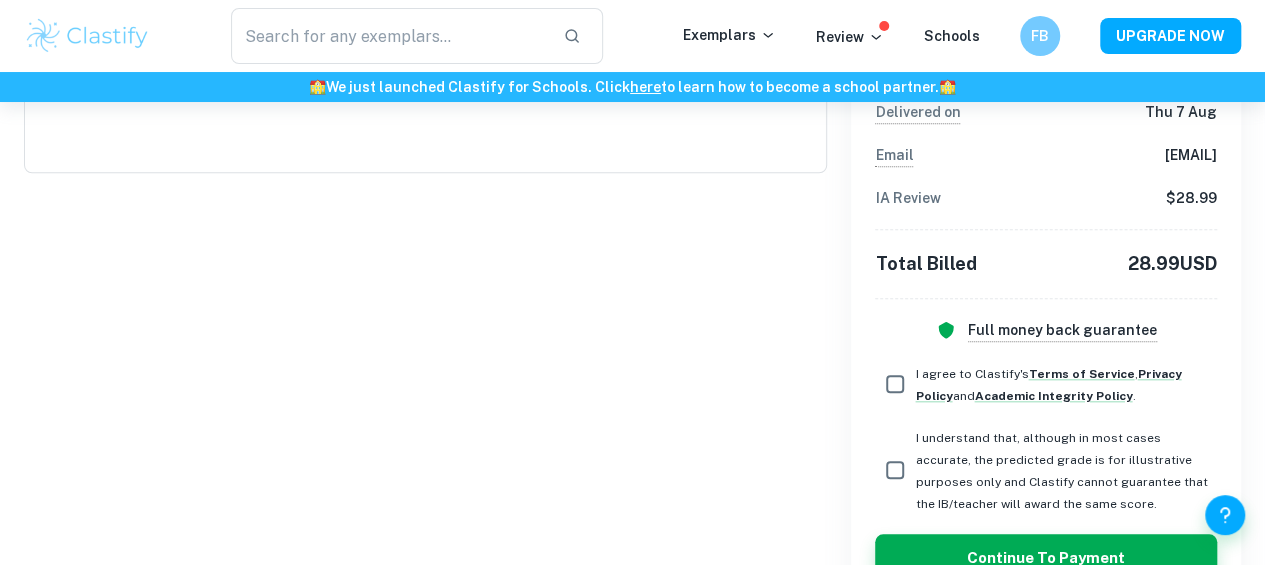 click on "I agree to Clastify's  Terms of Service ,  Privacy Policy  and  Academic Integrity Policy ." at bounding box center (895, 384) 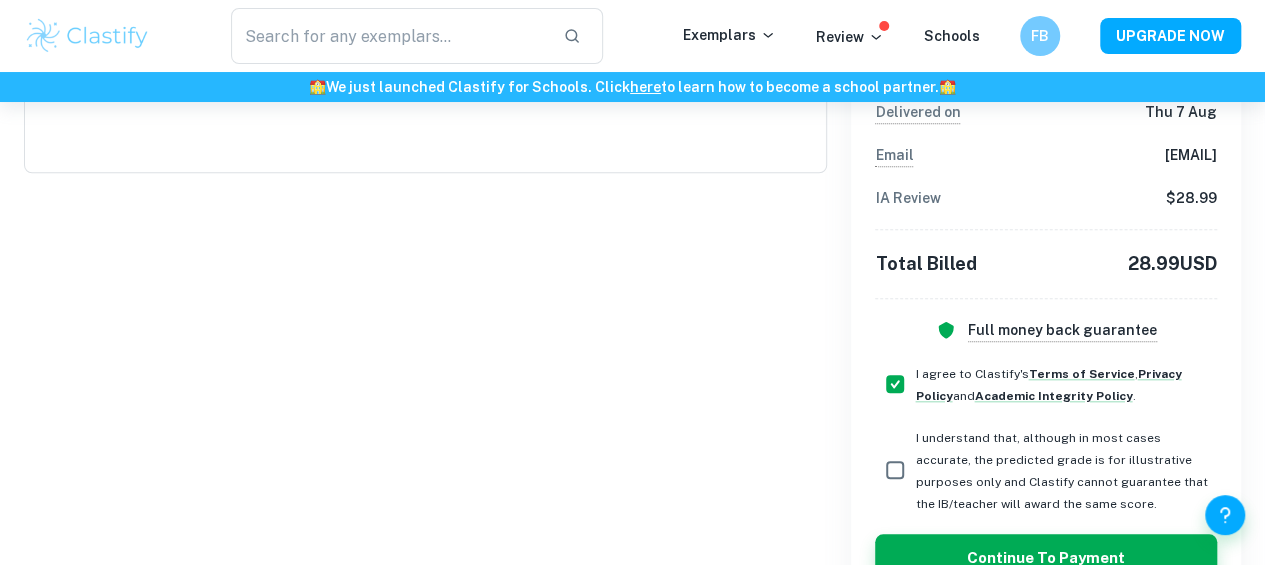 click on "I understand that, although in most cases accurate, the predicted grade is for illustrative purposes only and Clastify cannot guarantee that the IB/teacher will award the same score." at bounding box center [895, 470] 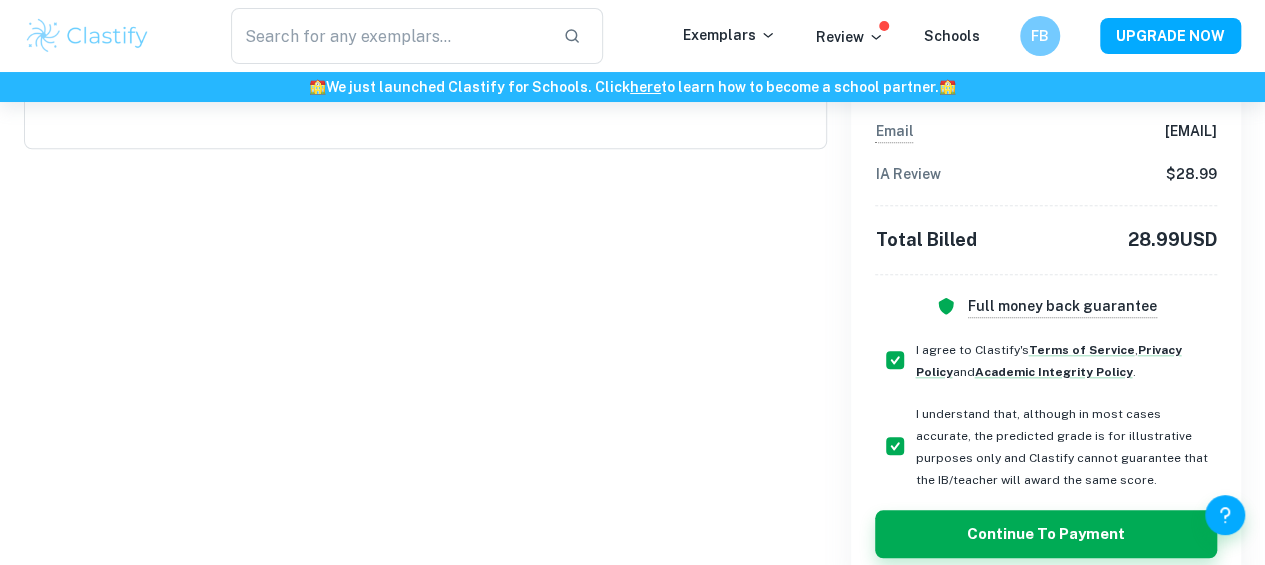 scroll, scrollTop: 895, scrollLeft: 0, axis: vertical 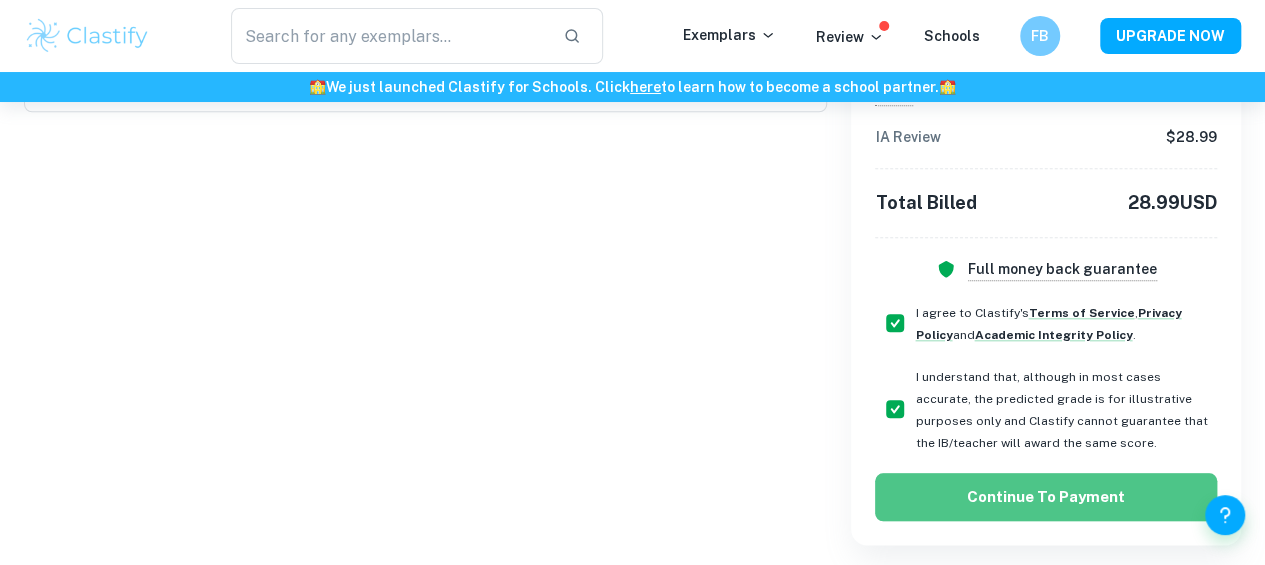 click on "Continue to Payment" at bounding box center (1046, 497) 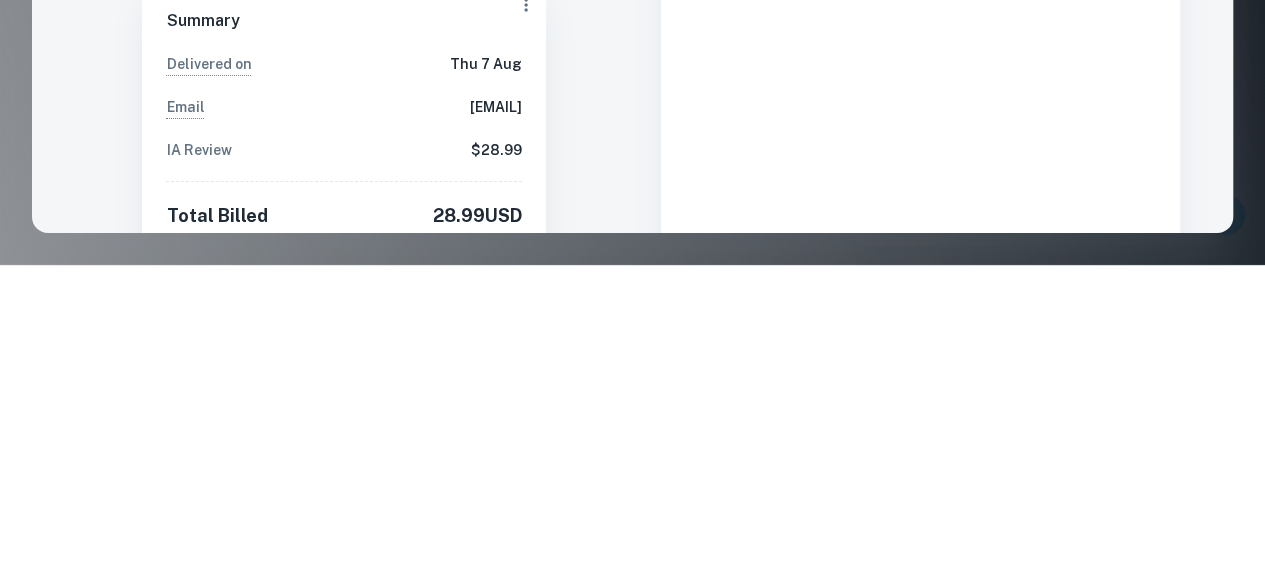 scroll, scrollTop: 895, scrollLeft: 0, axis: vertical 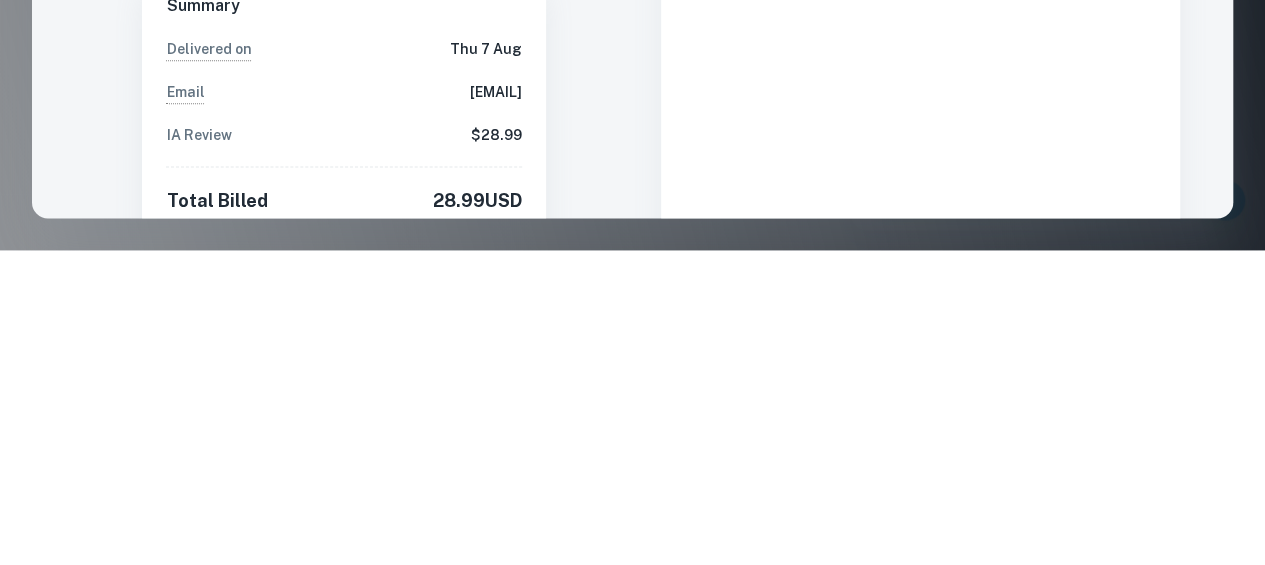 click on "Summary Delivered on Thu   7   Aug Email [EMAIL] IA Review $ 28.99 Total Billed 28.99  USD Full money back guarantee" at bounding box center (344, 439) 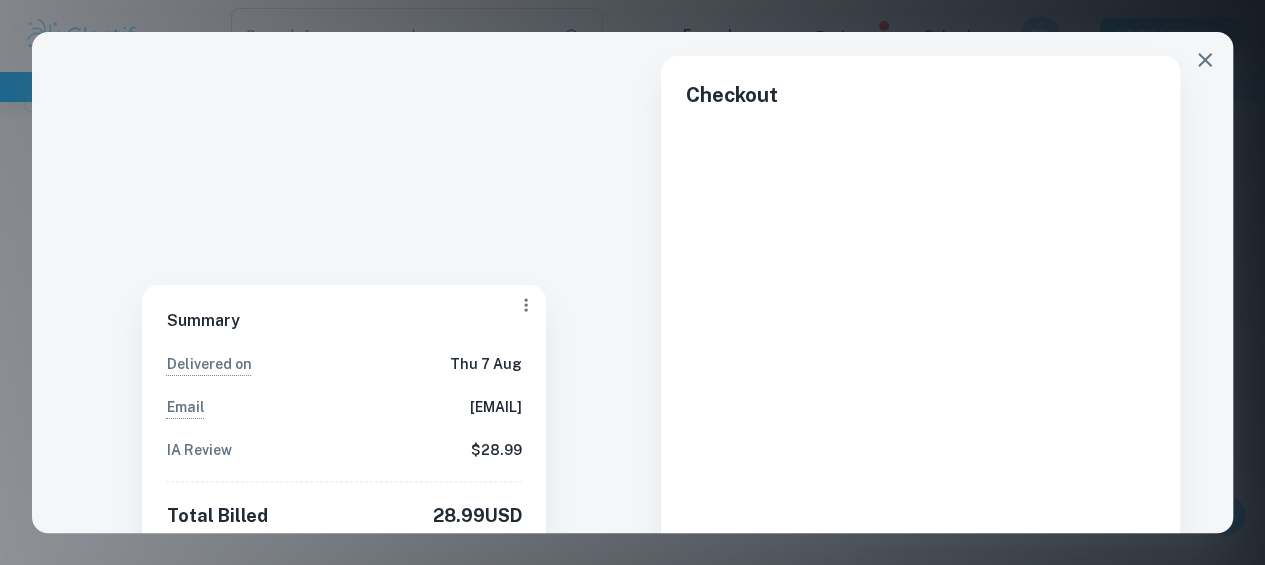 click 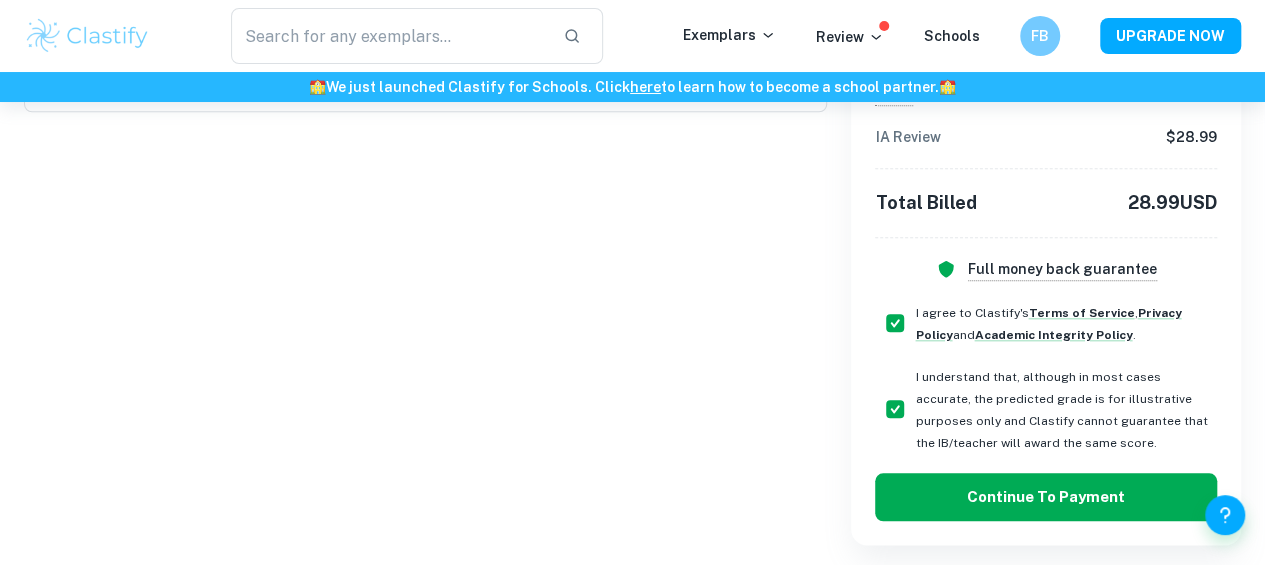 click on "Continue to Payment" at bounding box center [1046, 497] 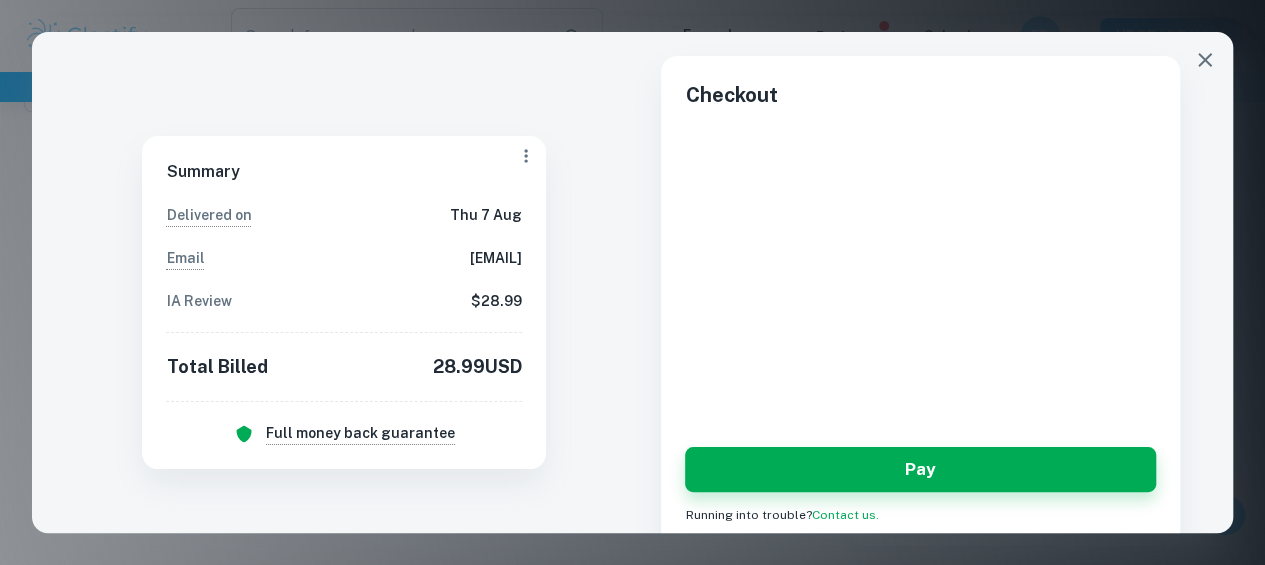 scroll, scrollTop: 895, scrollLeft: 0, axis: vertical 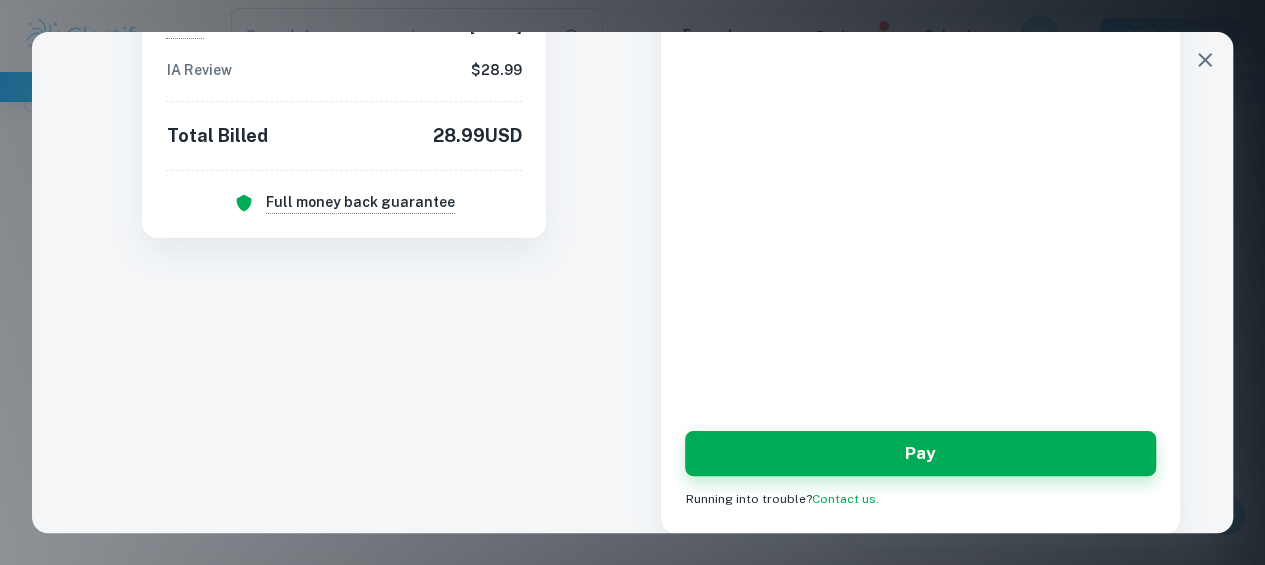 click on "Summary Delivered on Thu   7   Aug Email [EMAIL] IA Review $ 28.99 Total Billed 28.99  USD Full money back guarantee Checkout Pay Running into trouble?  Contact us." at bounding box center [632, 282] 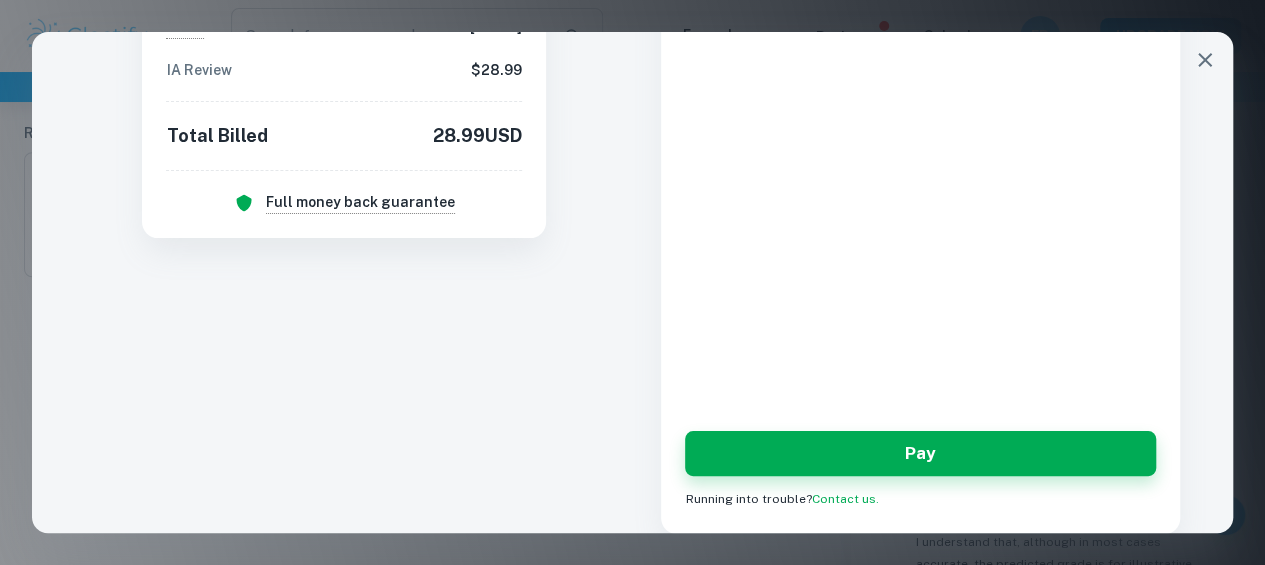 scroll, scrollTop: 728, scrollLeft: 0, axis: vertical 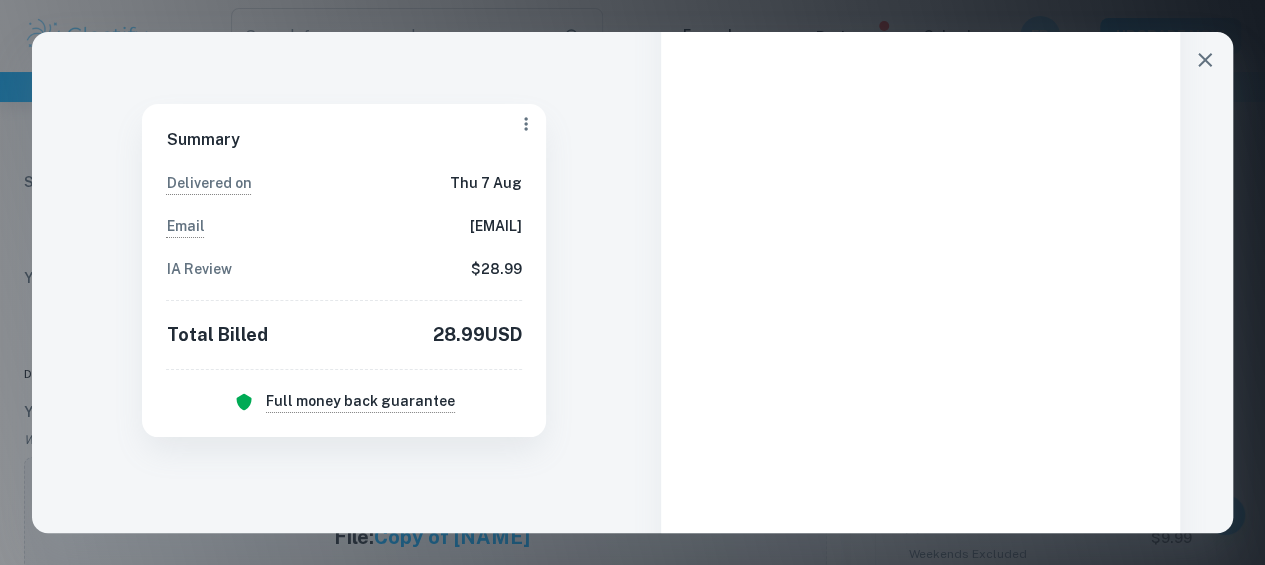 click on "Checkout Pay Running into trouble?  Contact us." at bounding box center (920, 271) 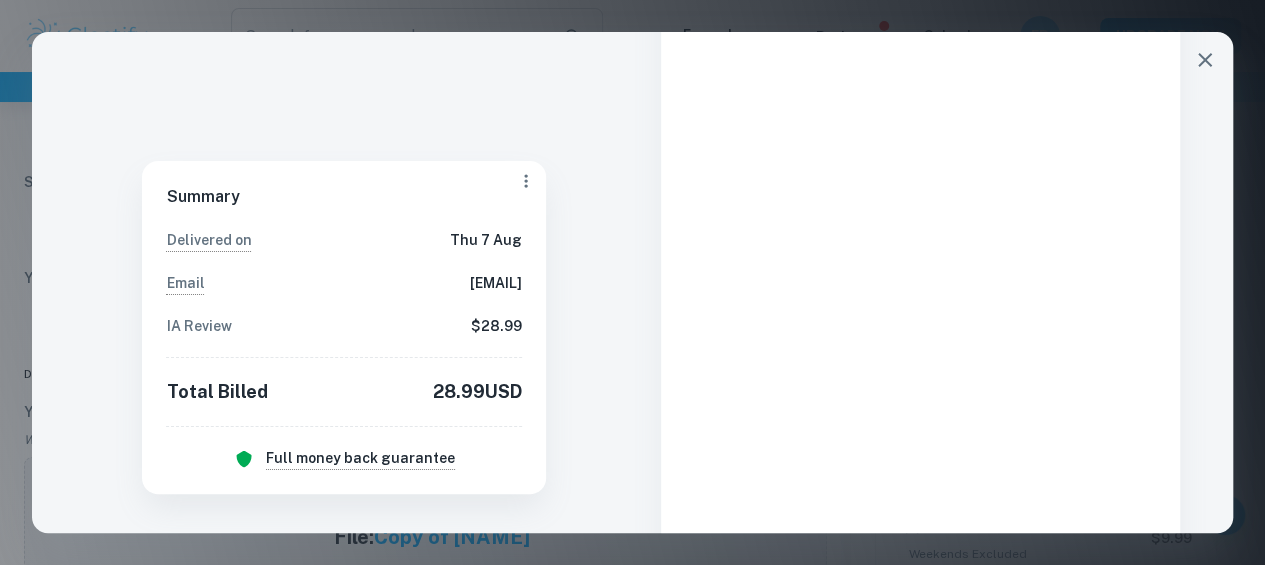 scroll, scrollTop: 190, scrollLeft: 0, axis: vertical 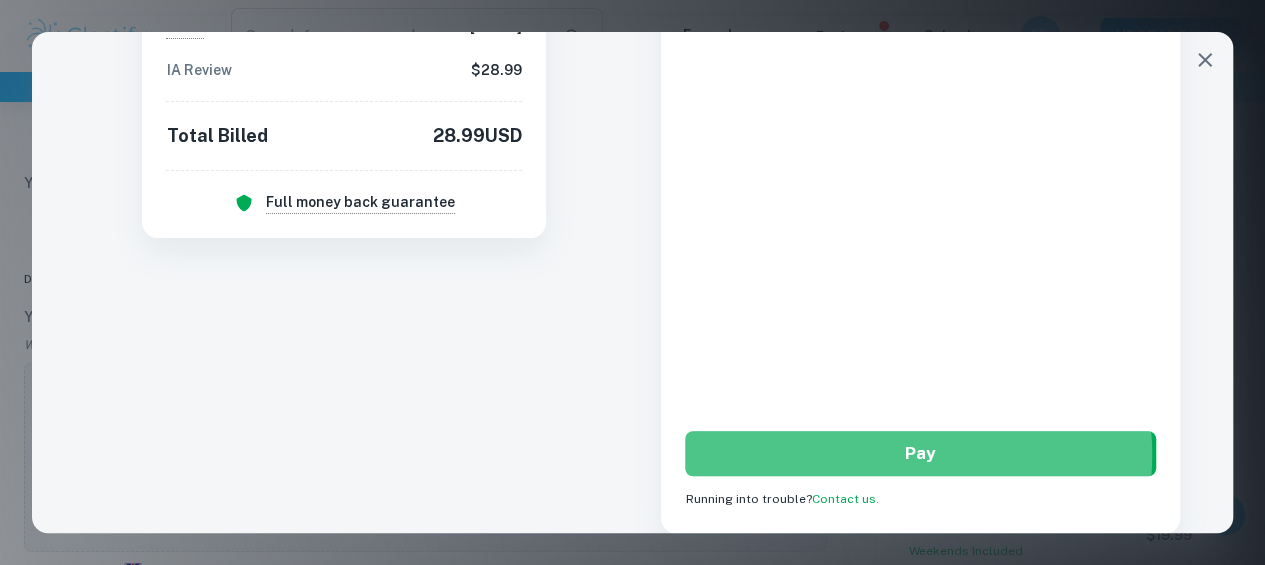 click on "Pay" at bounding box center (920, 453) 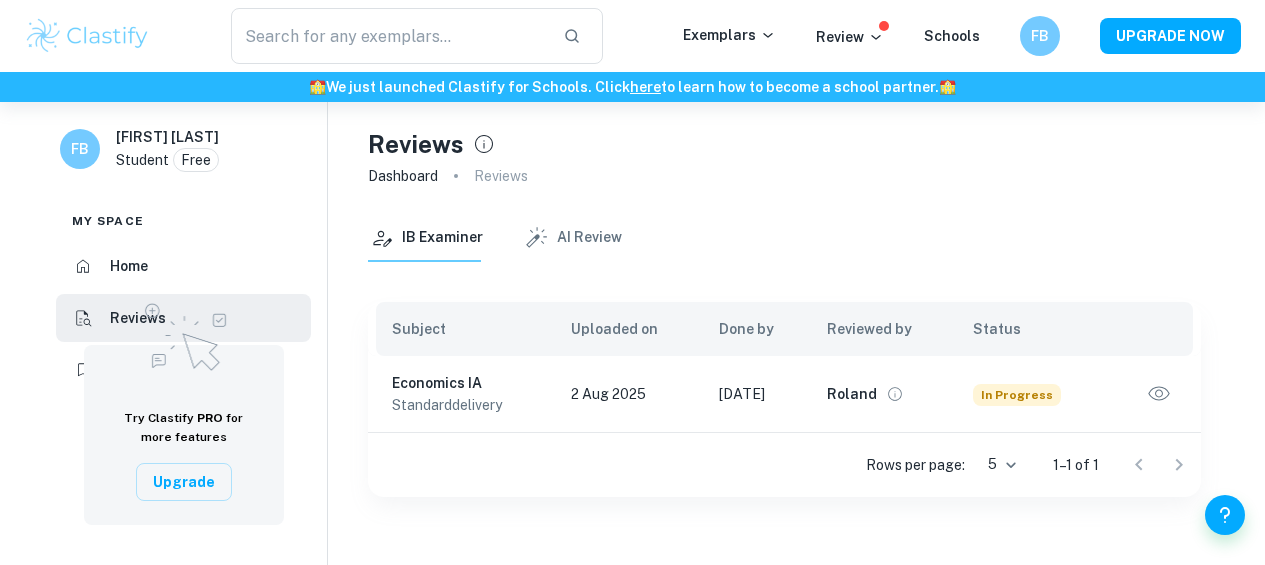 scroll, scrollTop: 0, scrollLeft: 0, axis: both 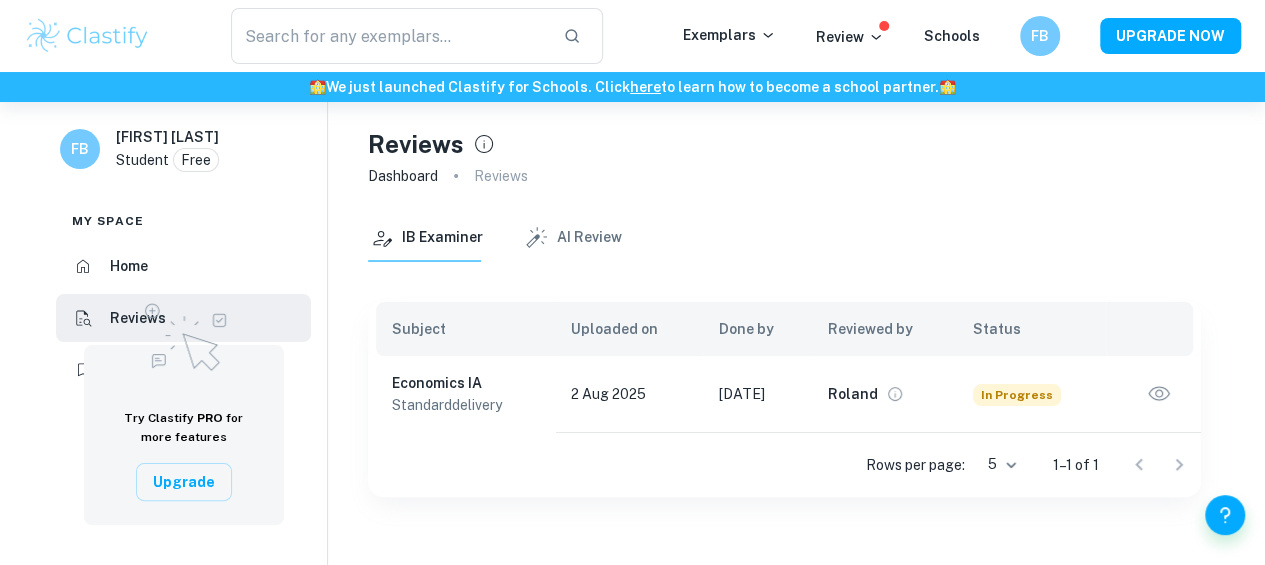 click on "FB Finn Benz Student Free My space Home Reviews Bookmarks Try Clastify   PRO   for more features Upgrade   Reviews Dashboard Reviews IB Examiner AI Review Subject Uploaded on Done by Reviewed by Status Economics IA standard  delivery 2 Aug 2025 7 Aug 2025 Roland In Progress Rows per page: 5 5 1–1 of 1" at bounding box center (632, 384) 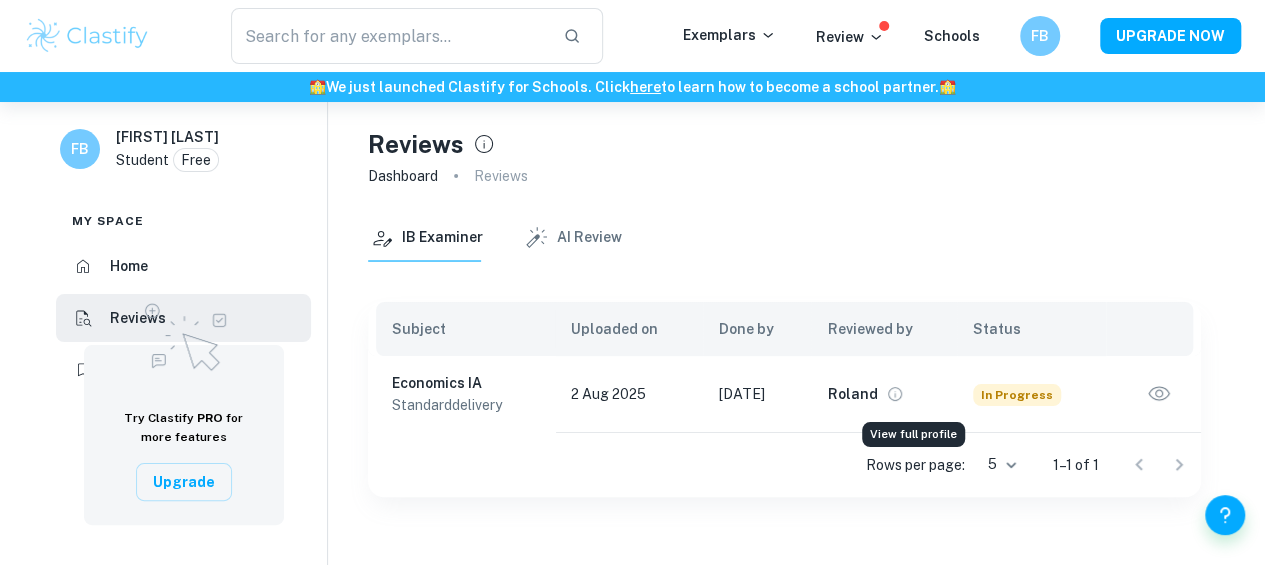click 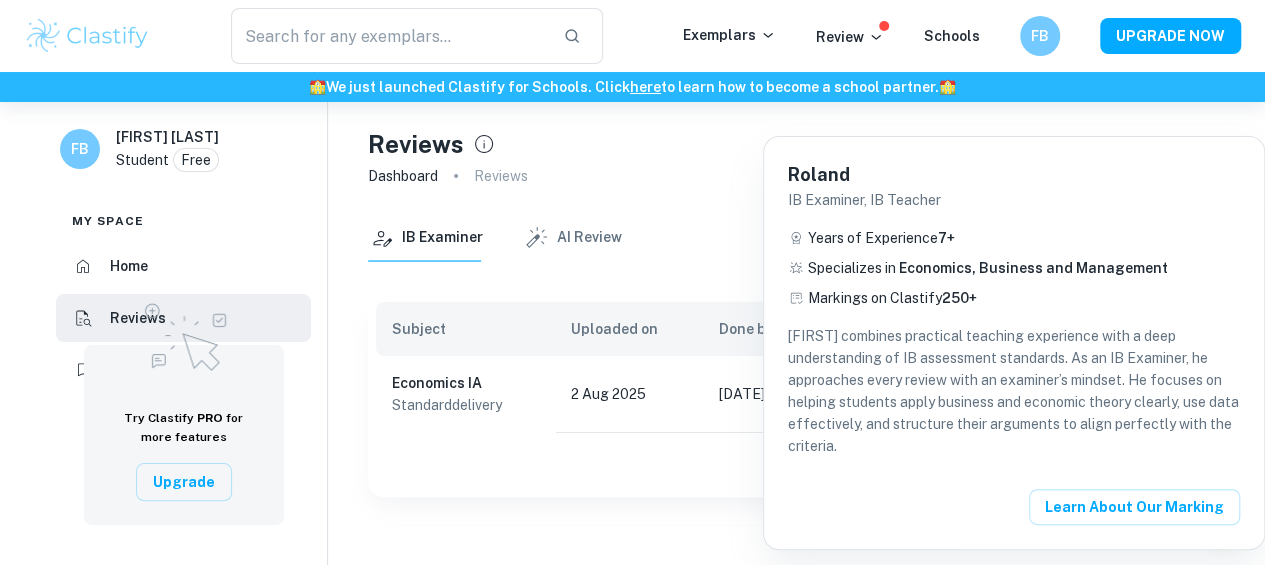 click on "Roland combines practical teaching experience with a deep understanding of IB assessment standards. As an IB Examiner, he approaches every review with an examiner’s mindset. He focuses on helping students apply business and economic theory clearly, use data effectively, and structure their arguments to align perfectly with the criteria." at bounding box center [1014, 391] 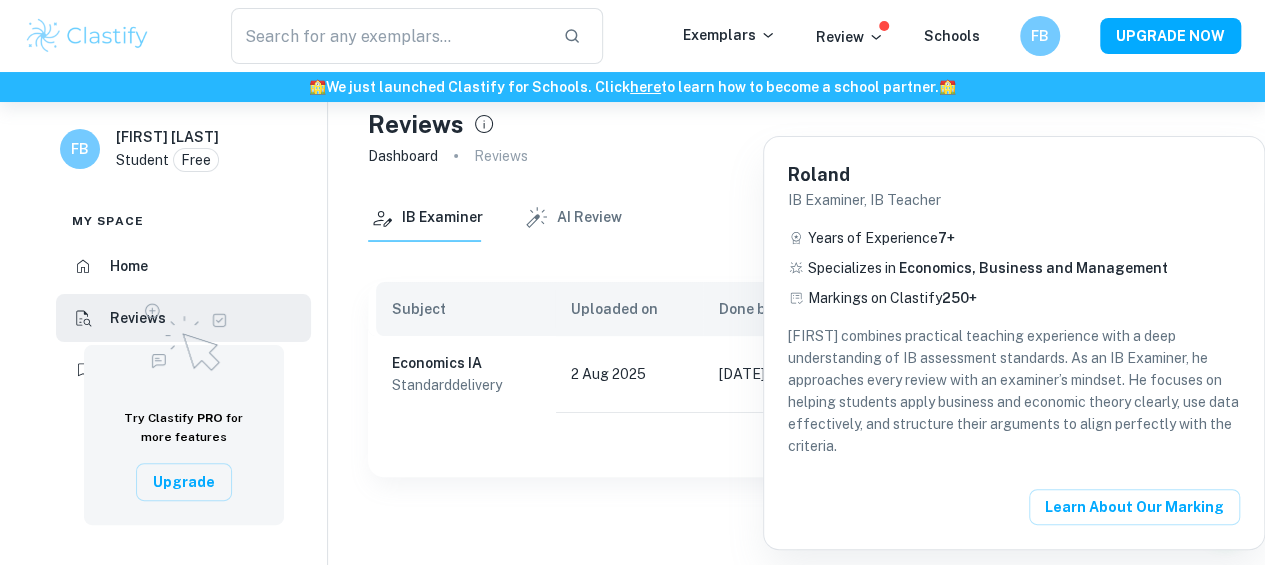 scroll, scrollTop: 25, scrollLeft: 0, axis: vertical 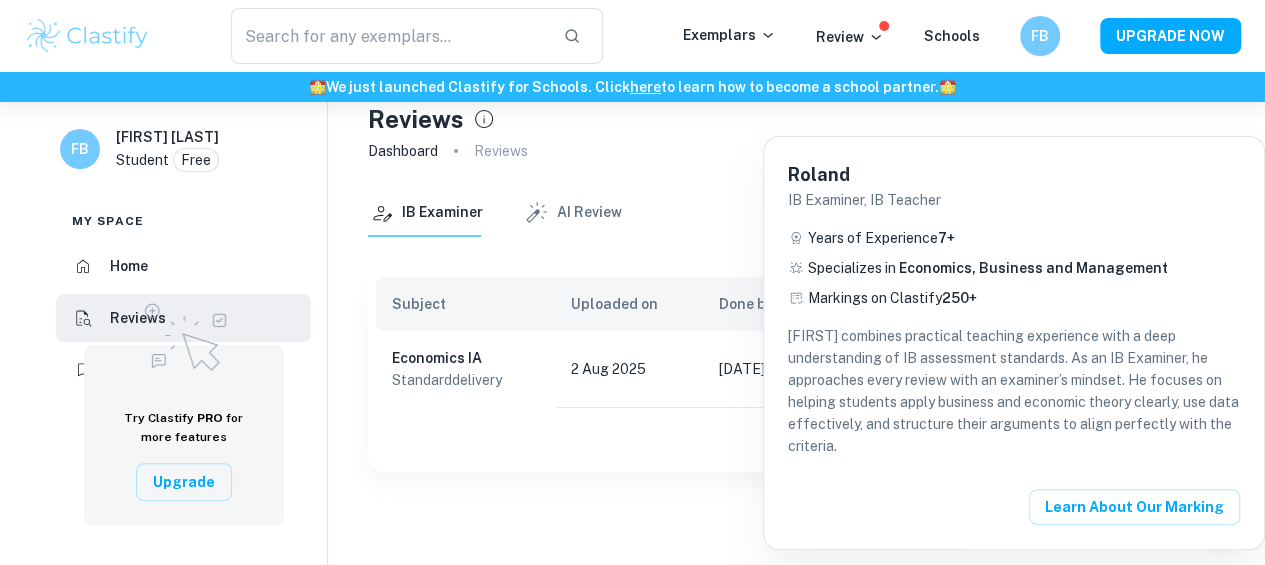 click at bounding box center (632, 282) 